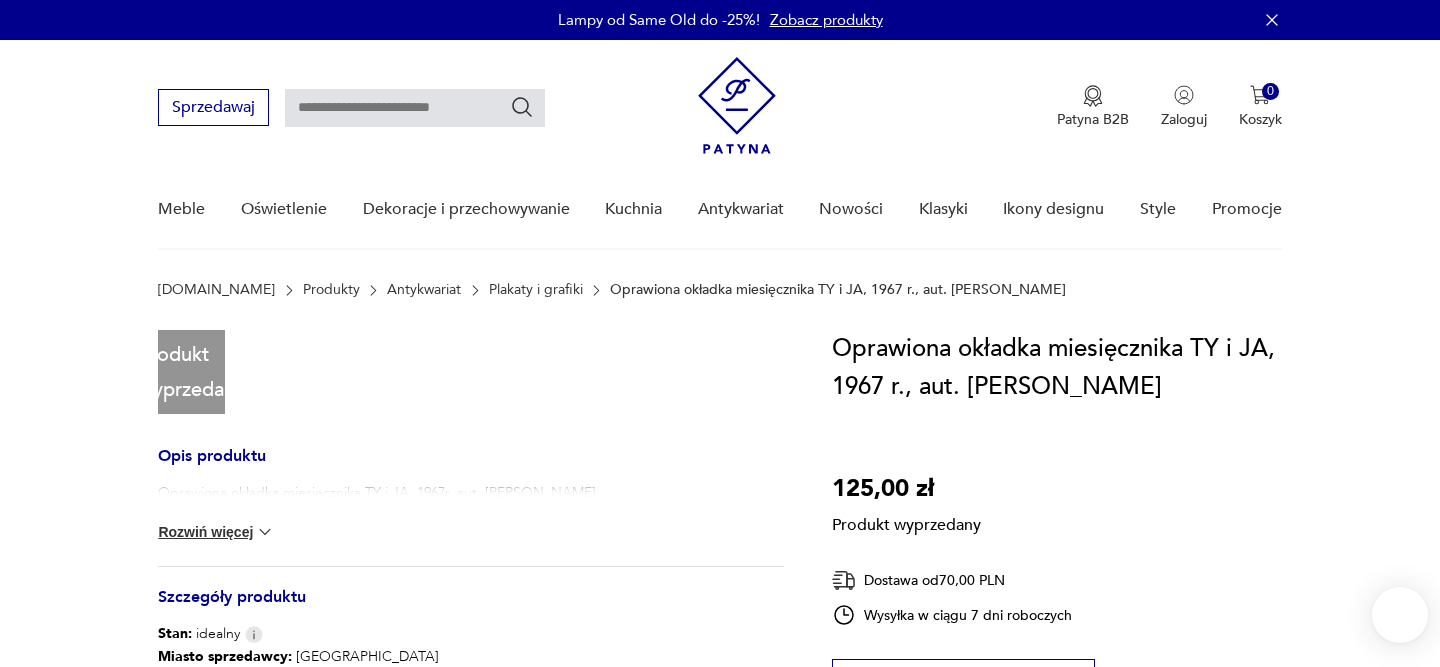 scroll, scrollTop: 0, scrollLeft: 0, axis: both 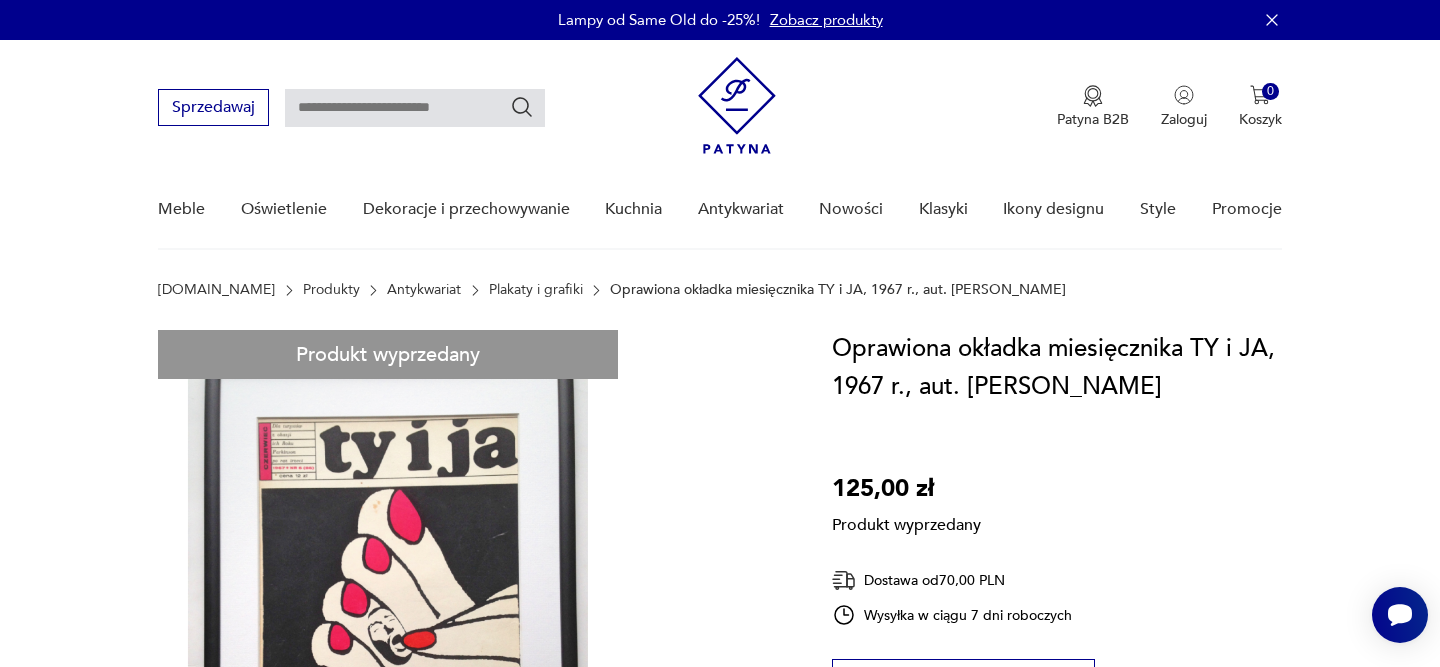 click at bounding box center (415, 108) 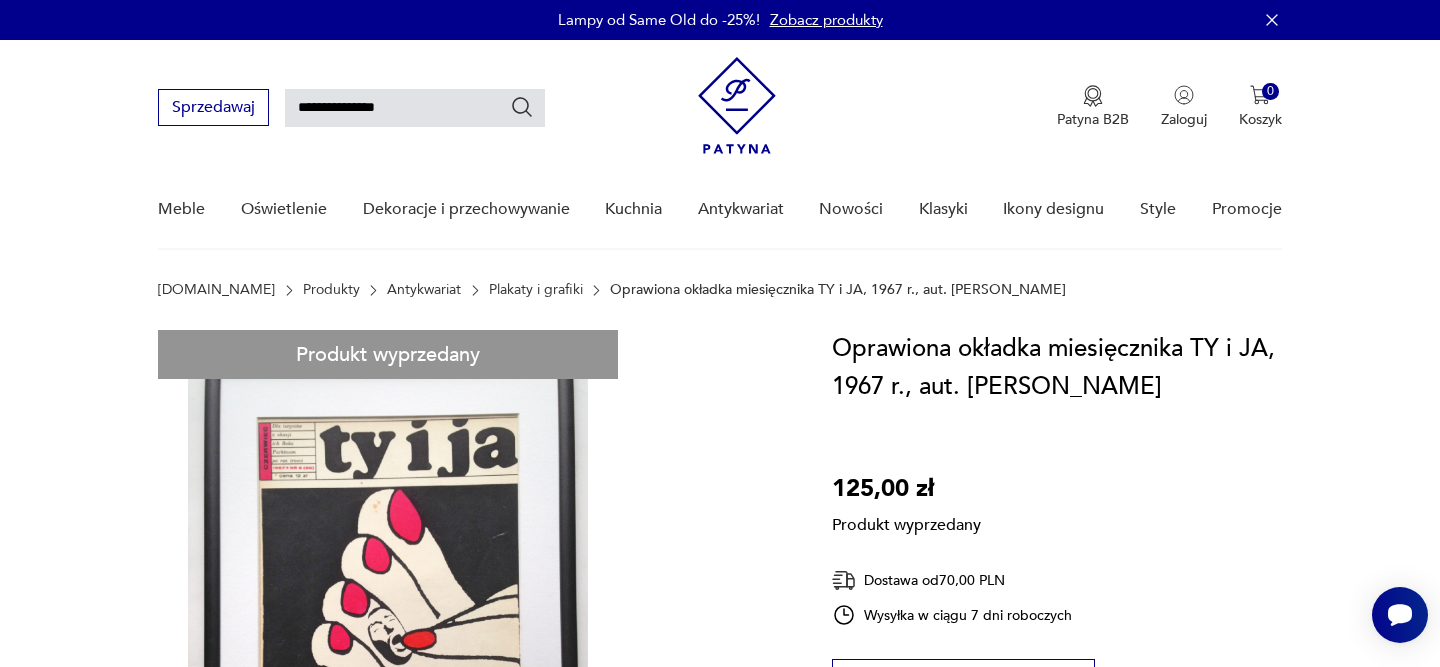 type on "**********" 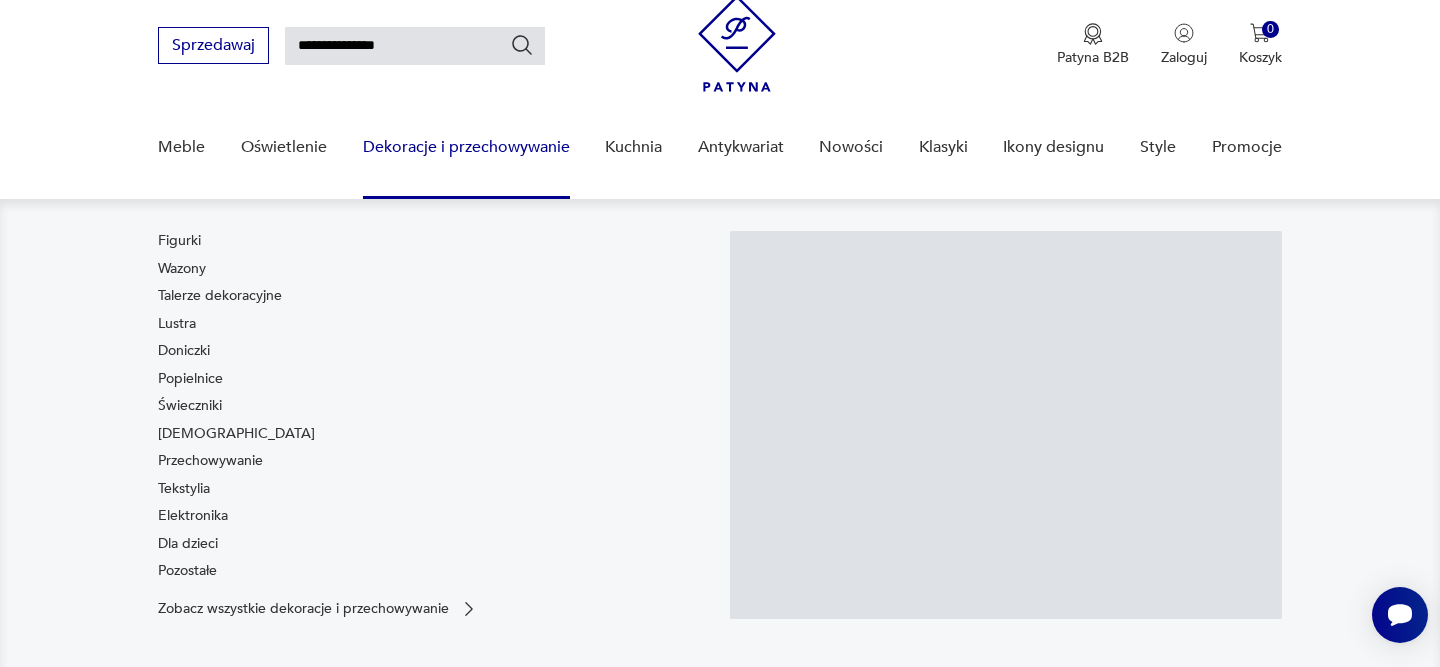 scroll, scrollTop: 71, scrollLeft: 0, axis: vertical 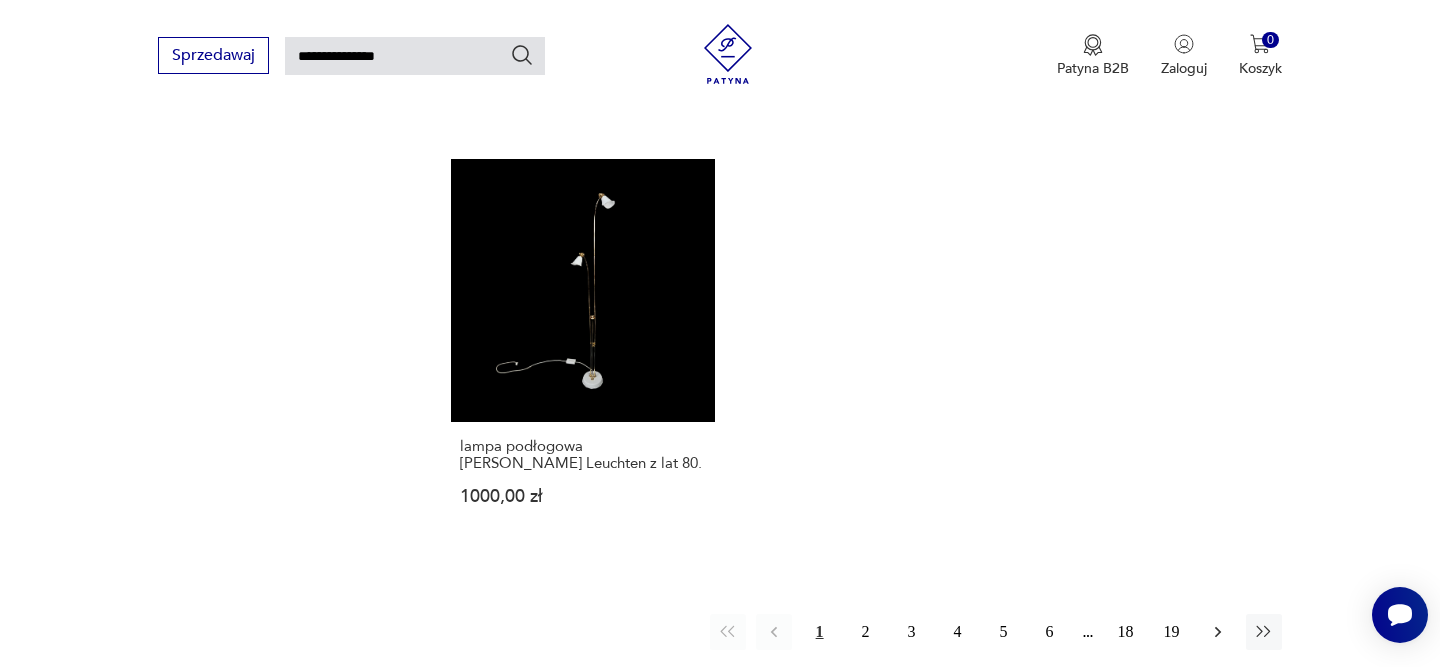 click 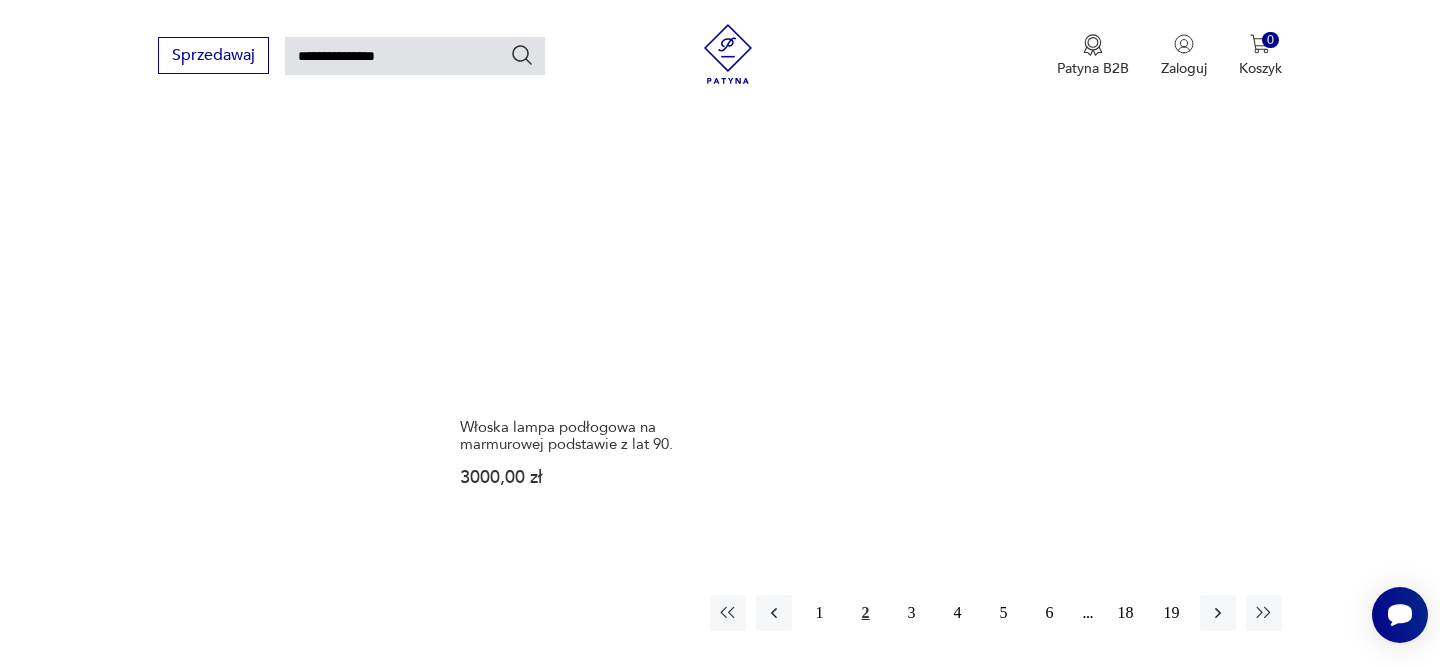 scroll, scrollTop: 2531, scrollLeft: 0, axis: vertical 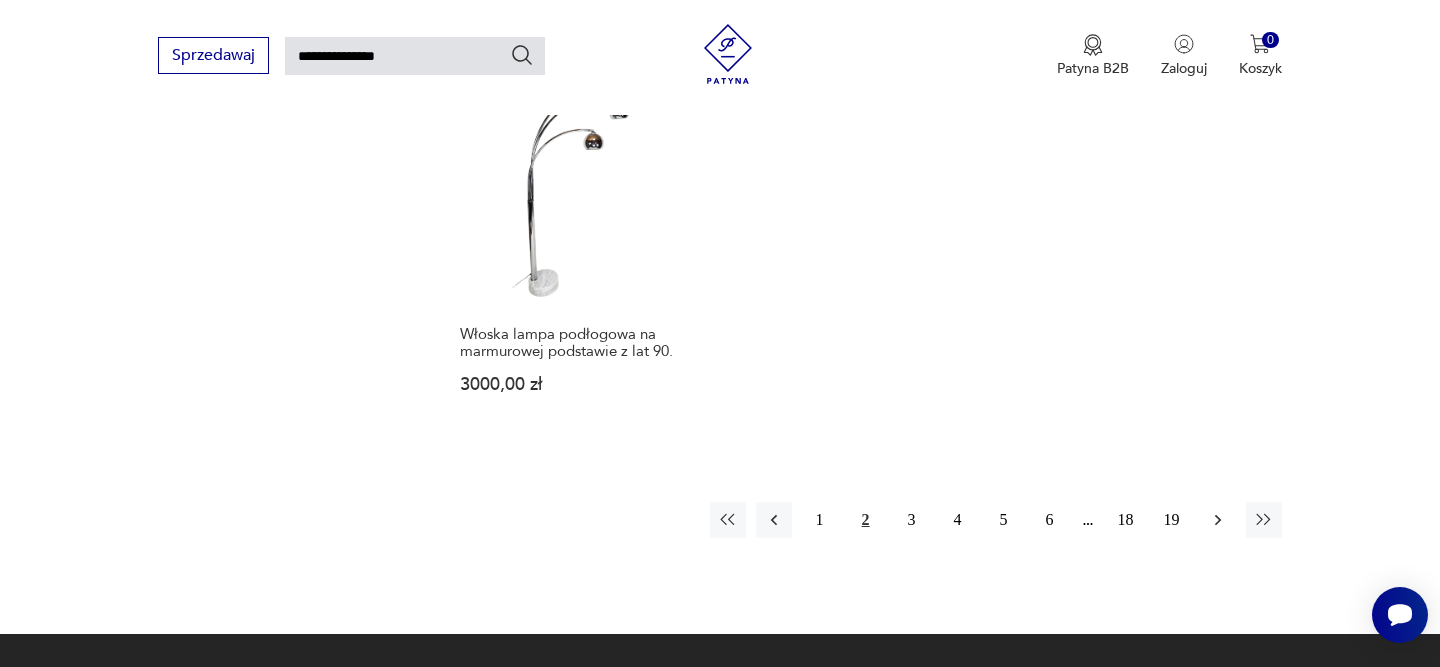 click 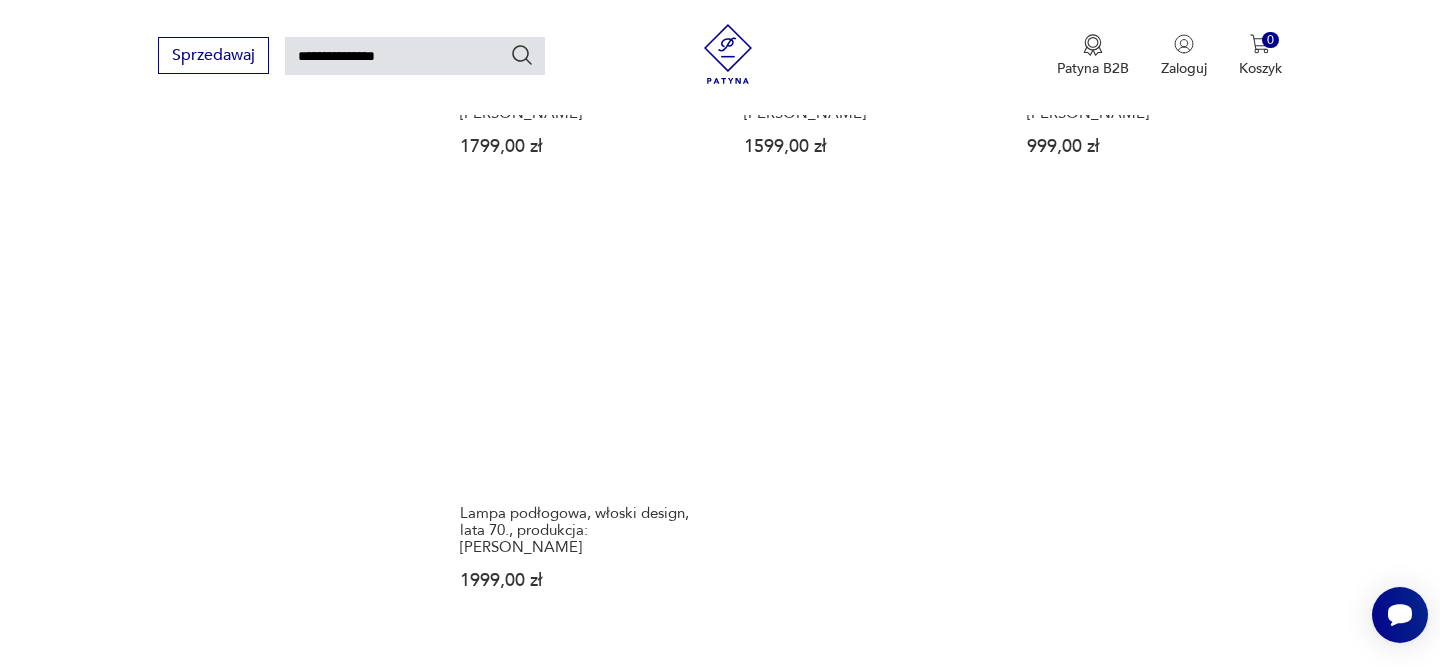 scroll, scrollTop: 2598, scrollLeft: 0, axis: vertical 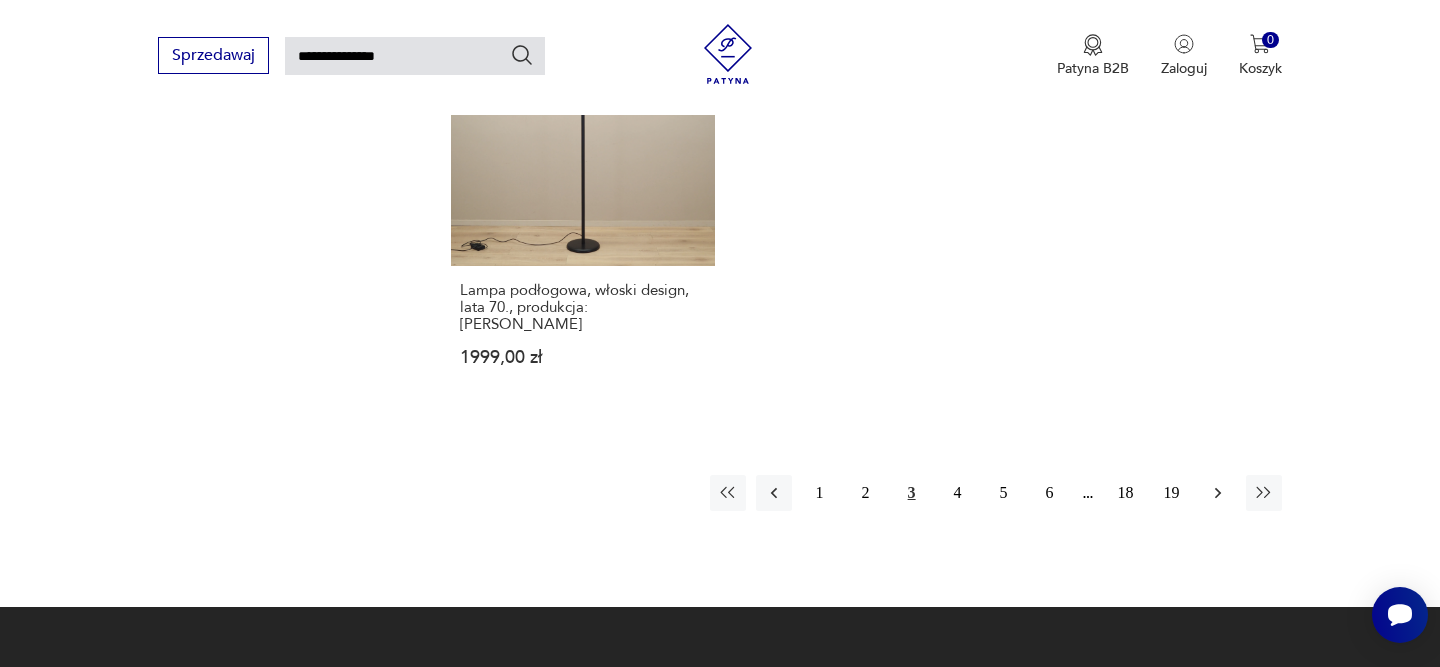 click 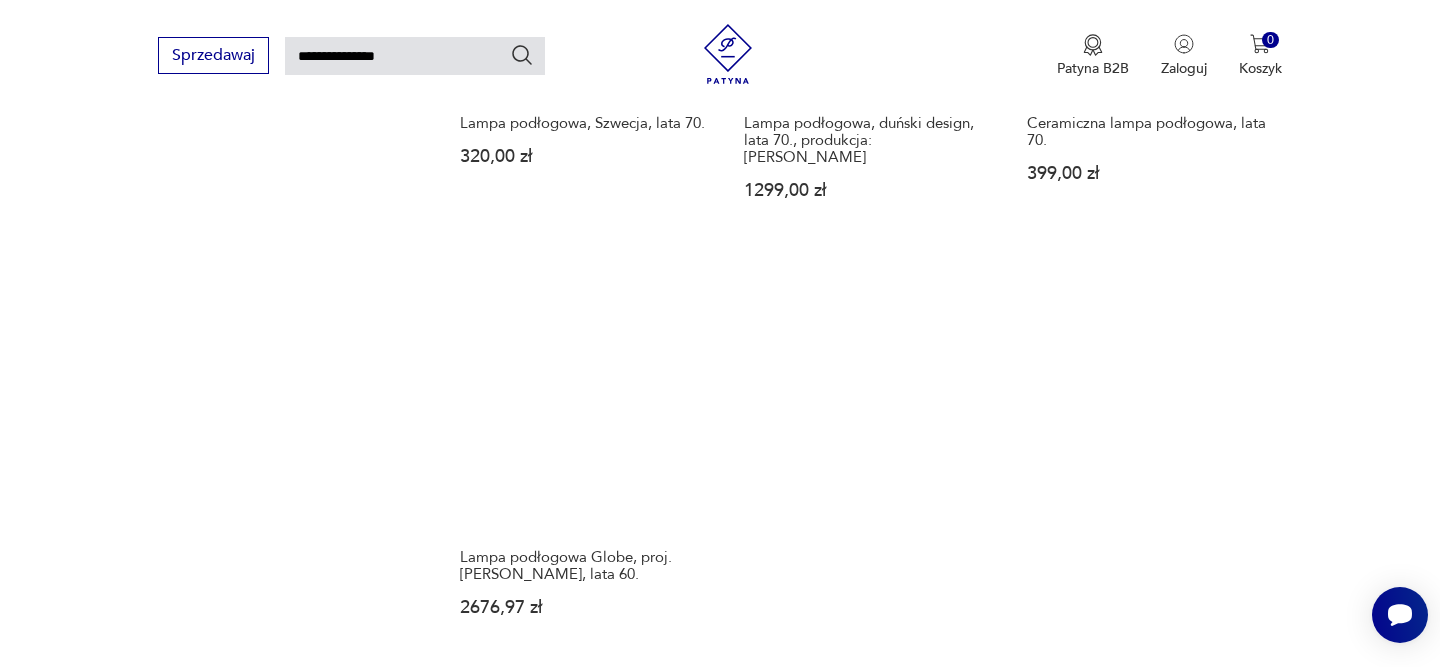 scroll, scrollTop: 2423, scrollLeft: 0, axis: vertical 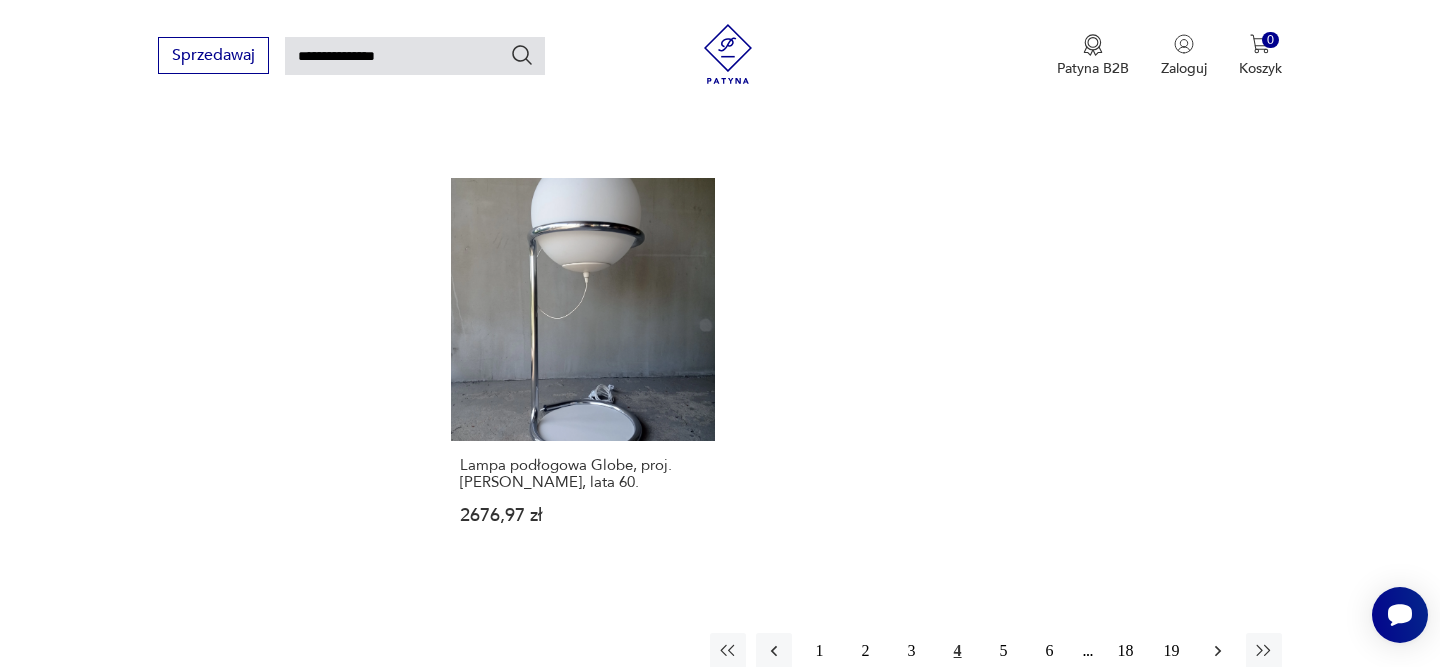 click 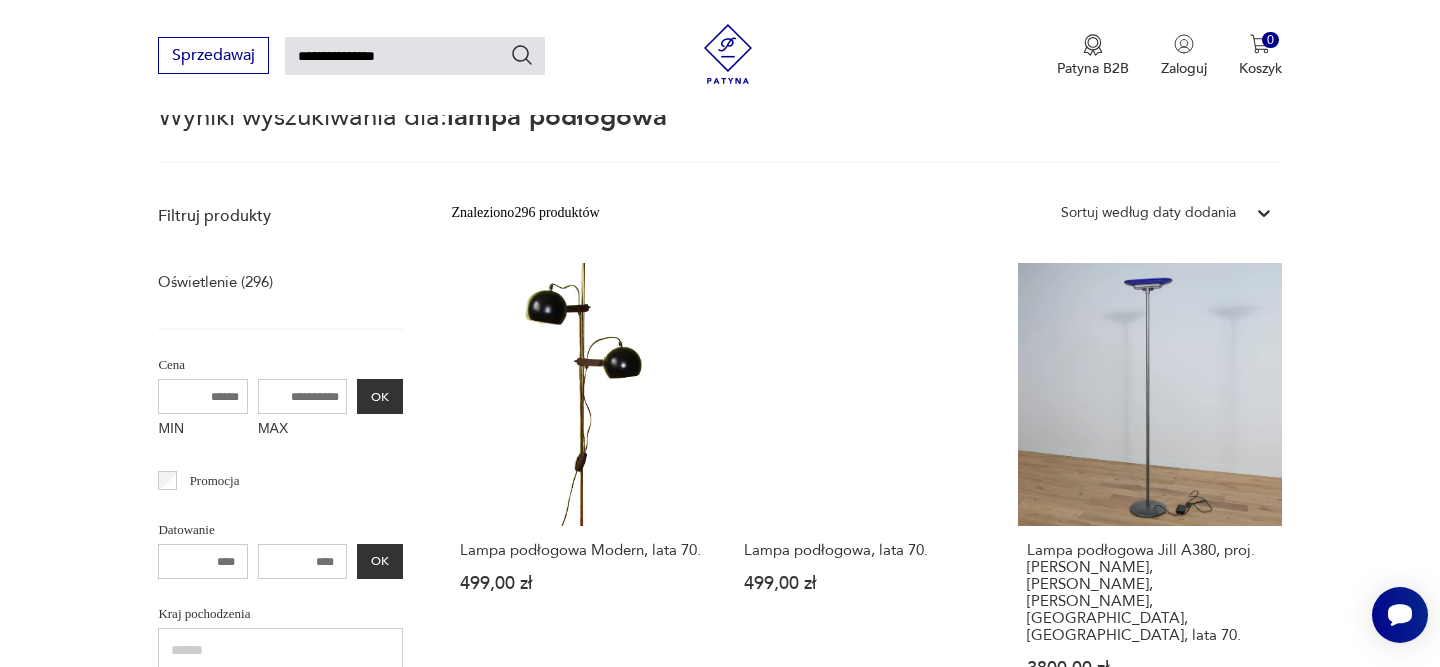scroll, scrollTop: 197, scrollLeft: 0, axis: vertical 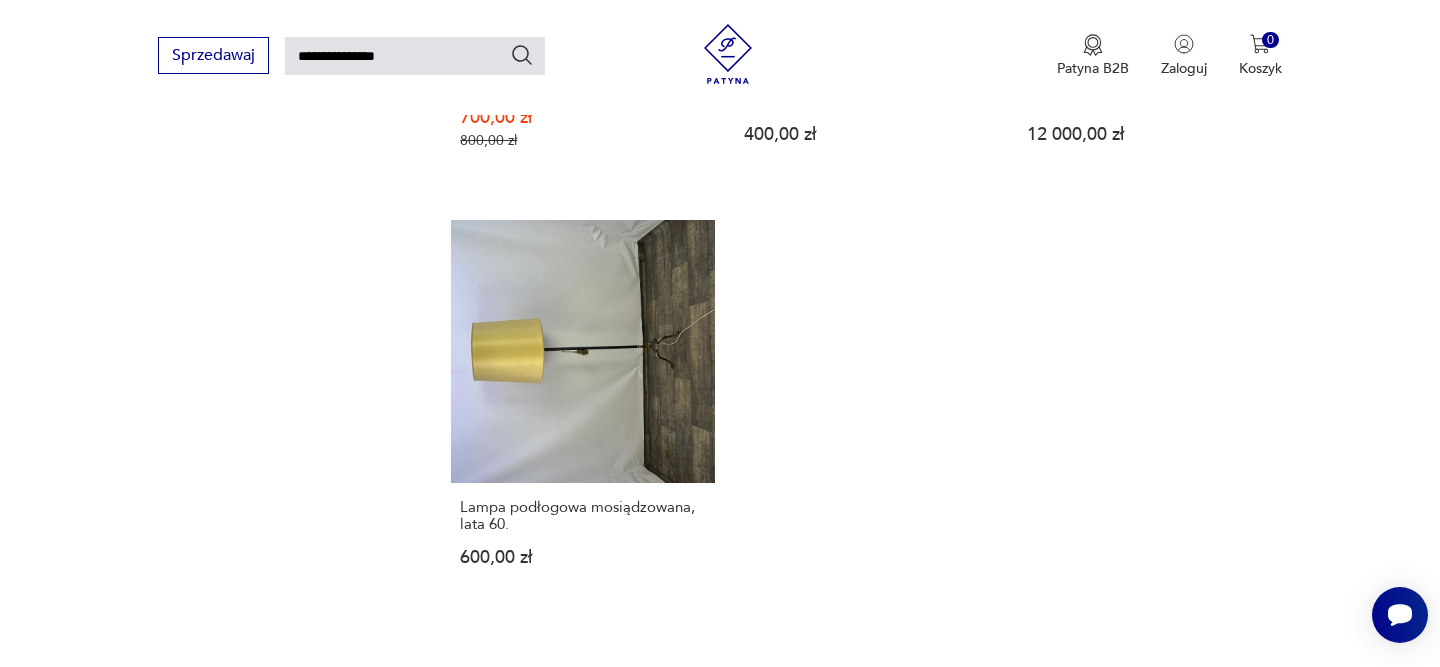 click 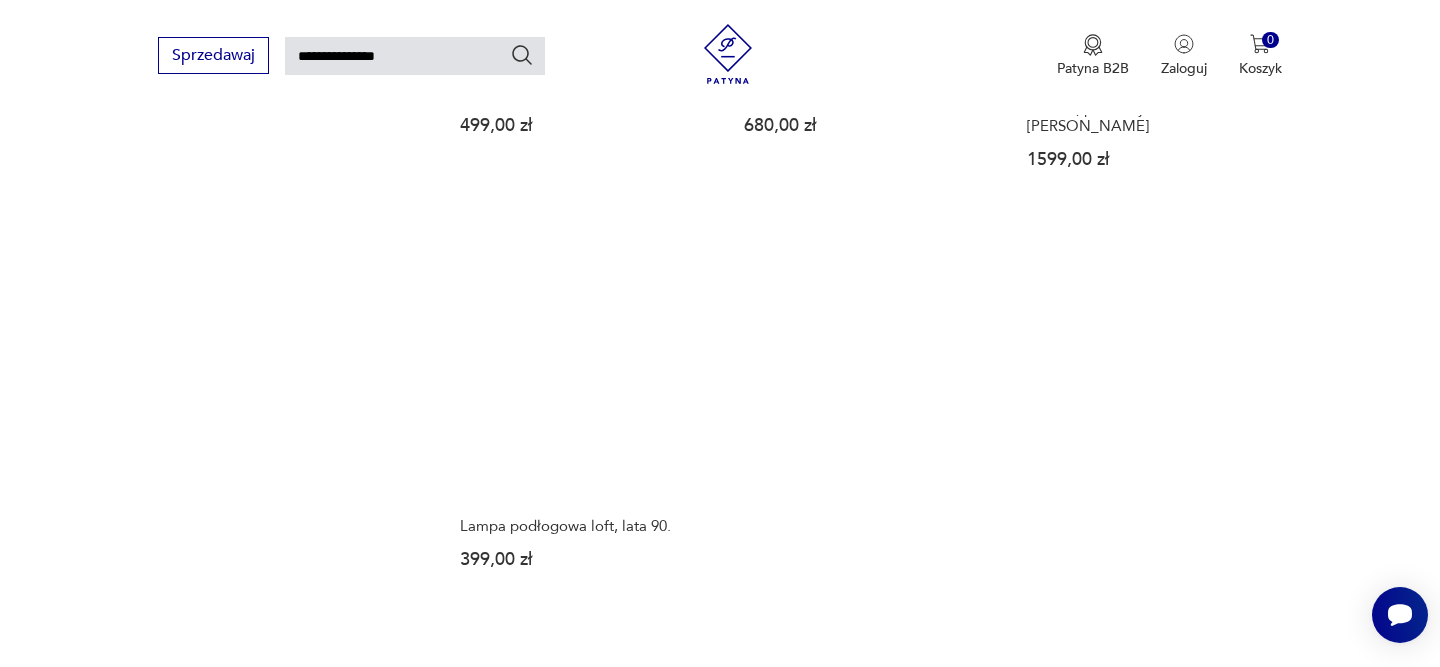scroll, scrollTop: 2440, scrollLeft: 0, axis: vertical 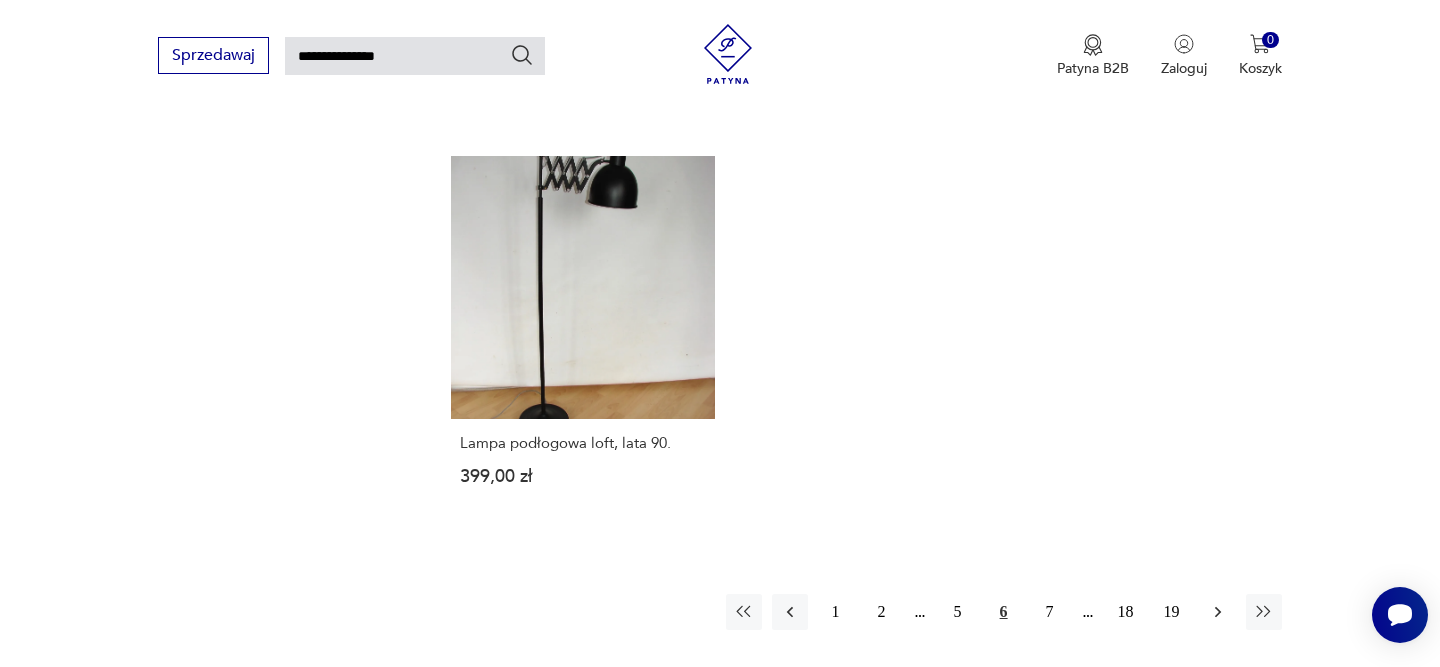 click 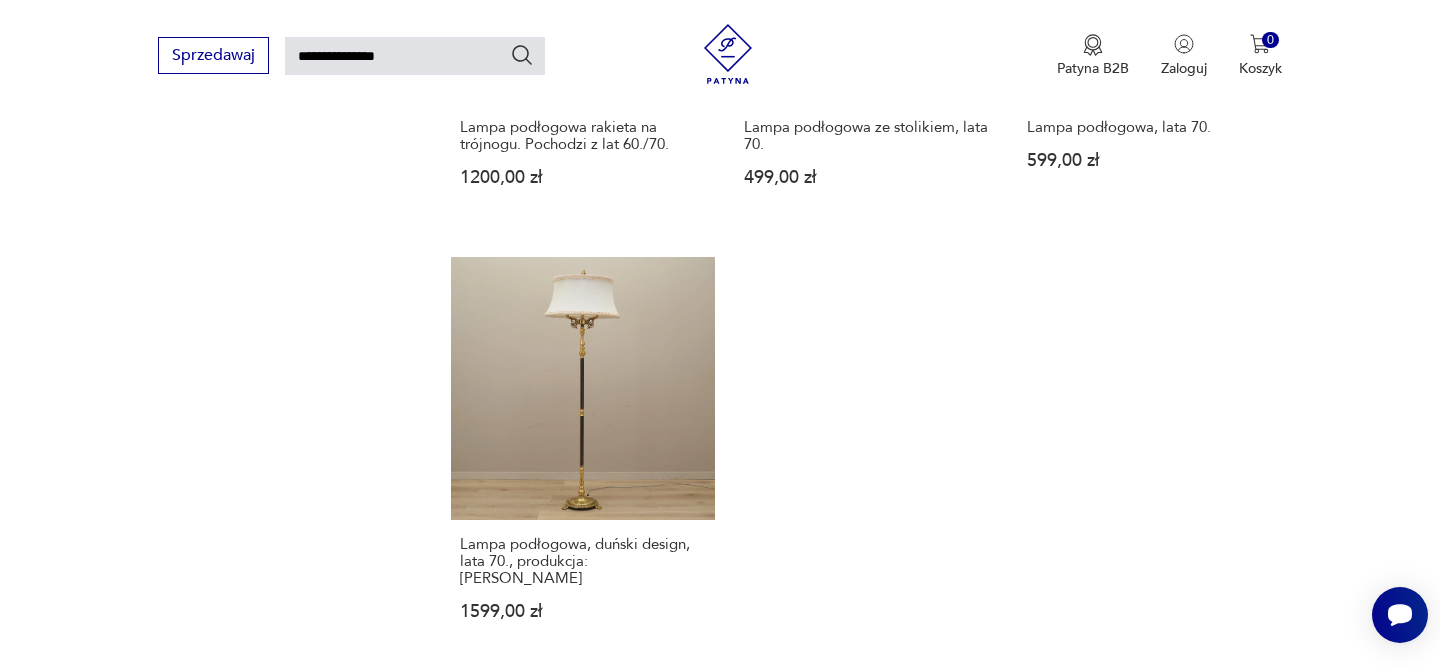 scroll, scrollTop: 2495, scrollLeft: 0, axis: vertical 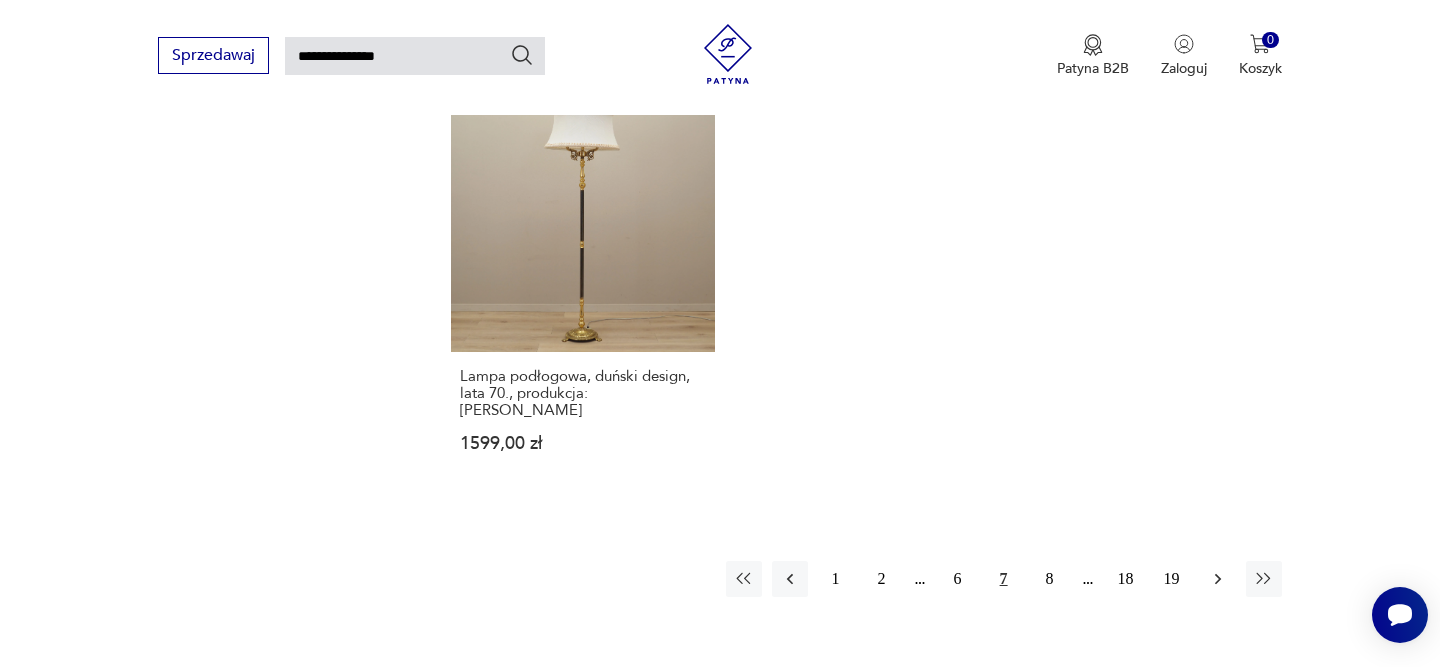 click 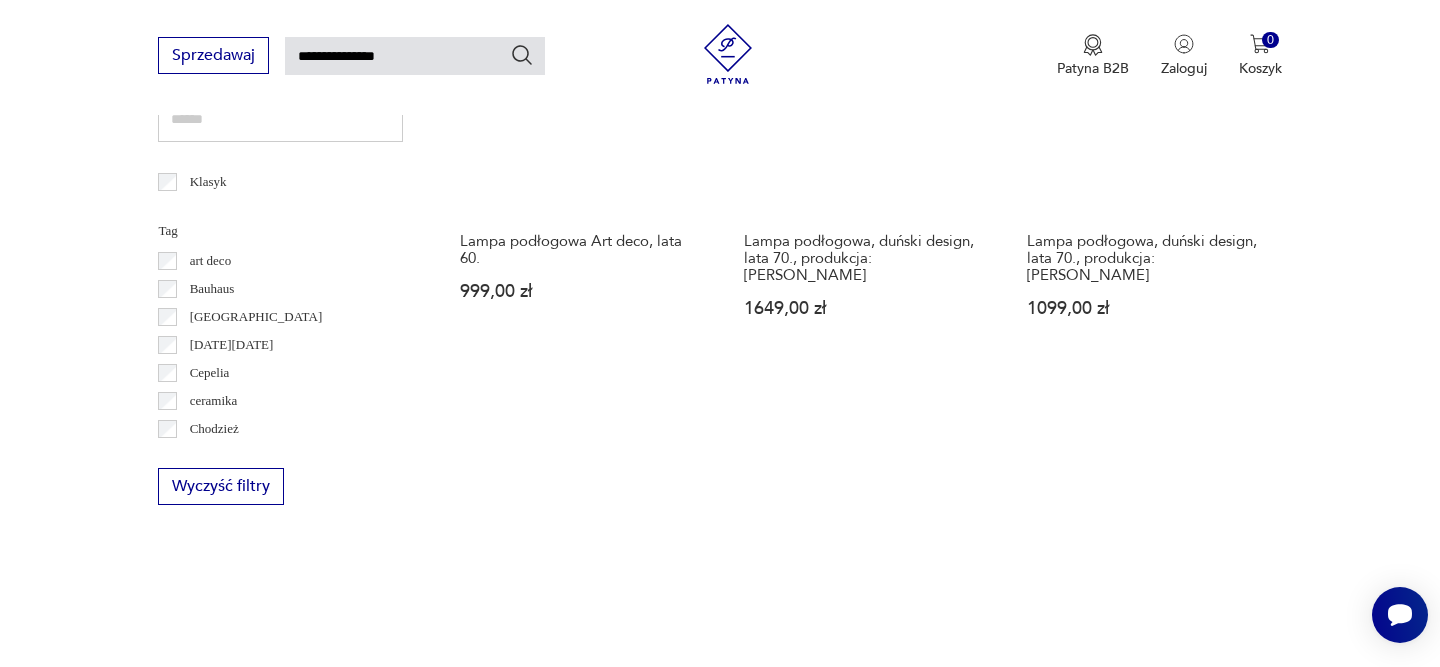 scroll, scrollTop: 1043, scrollLeft: 0, axis: vertical 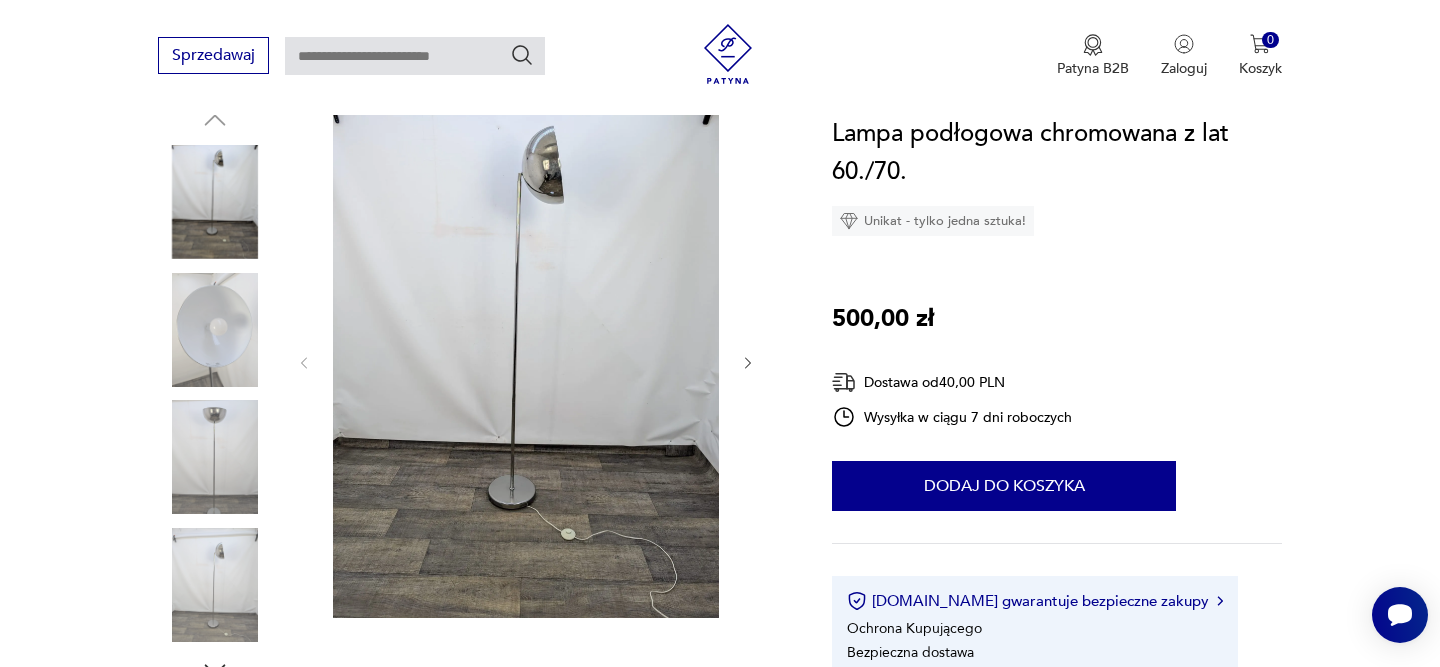click at bounding box center [215, 330] 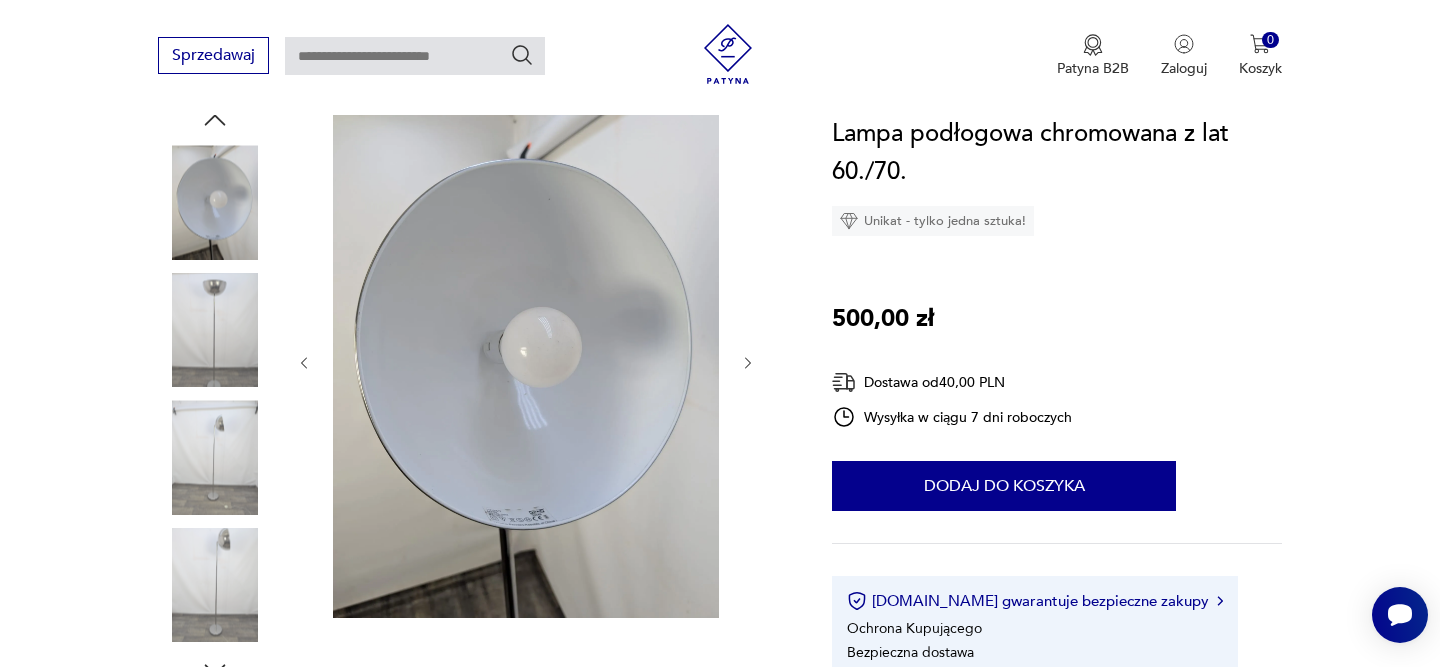 click at bounding box center (215, 330) 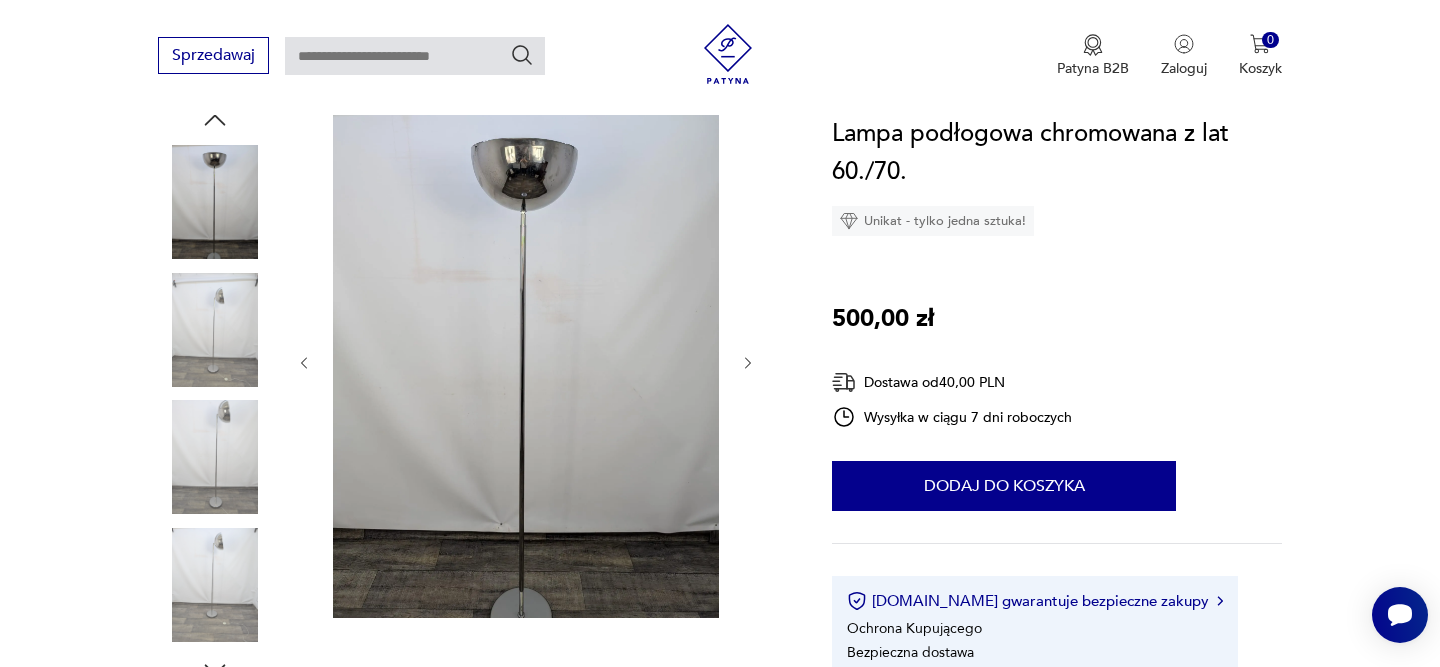 click at bounding box center (215, 330) 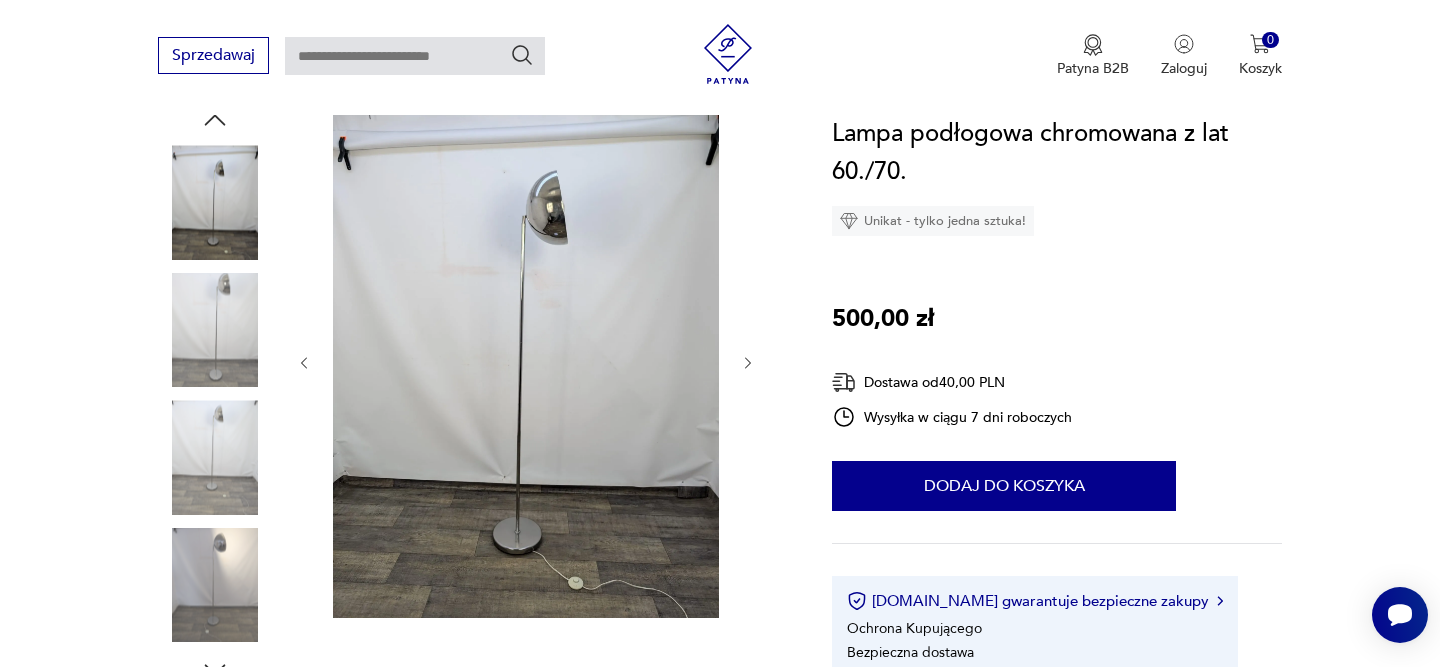 click at bounding box center (215, 457) 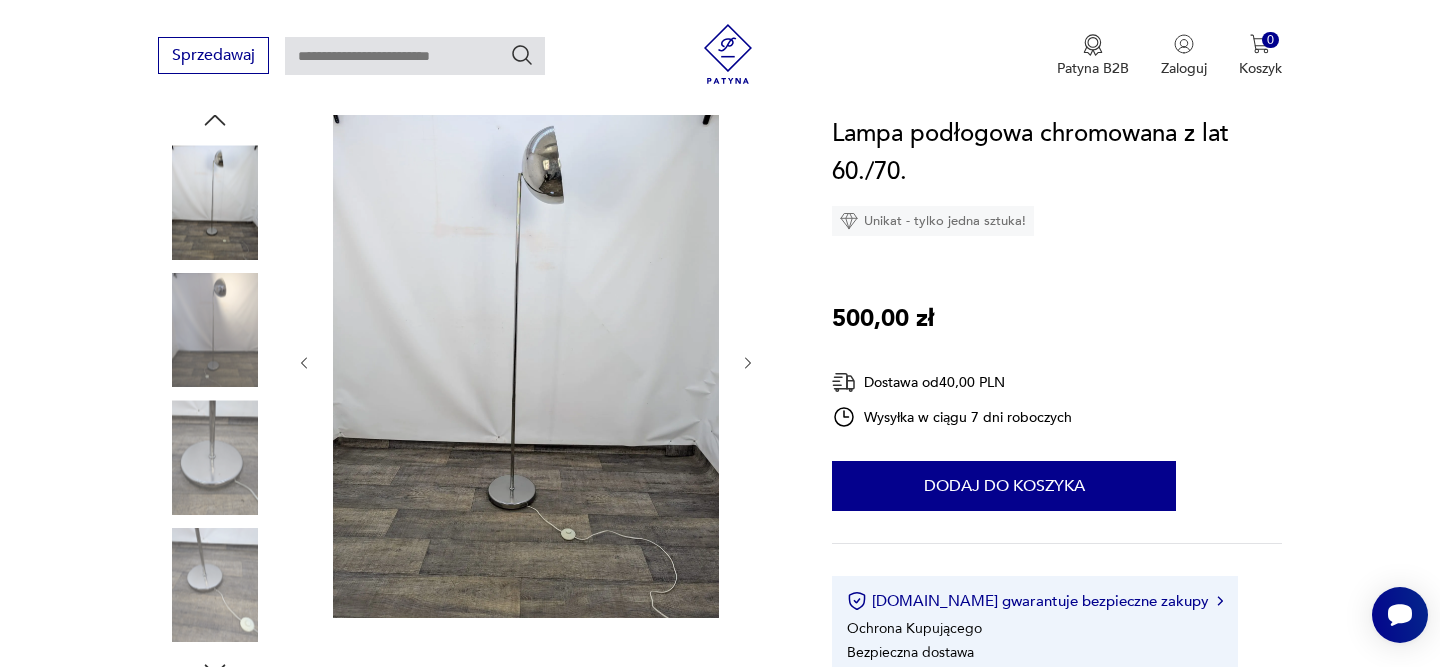 click at bounding box center (215, 457) 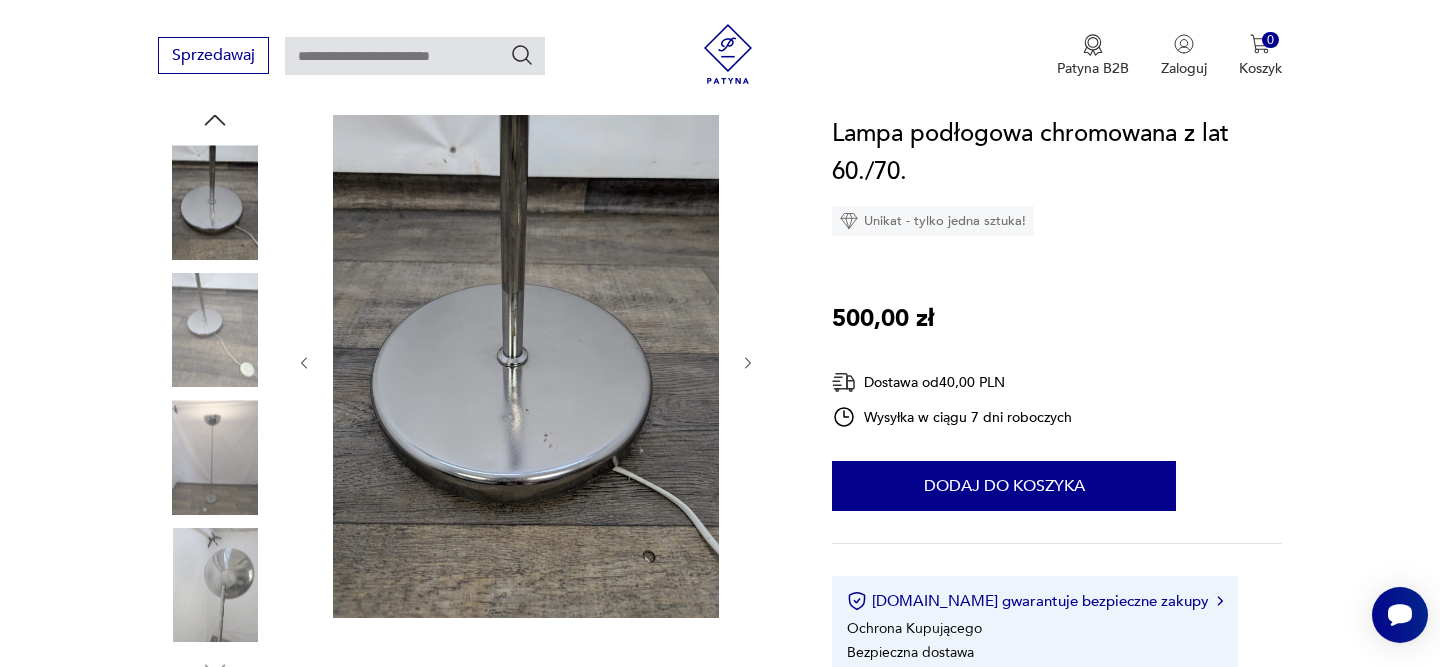 click at bounding box center [215, 457] 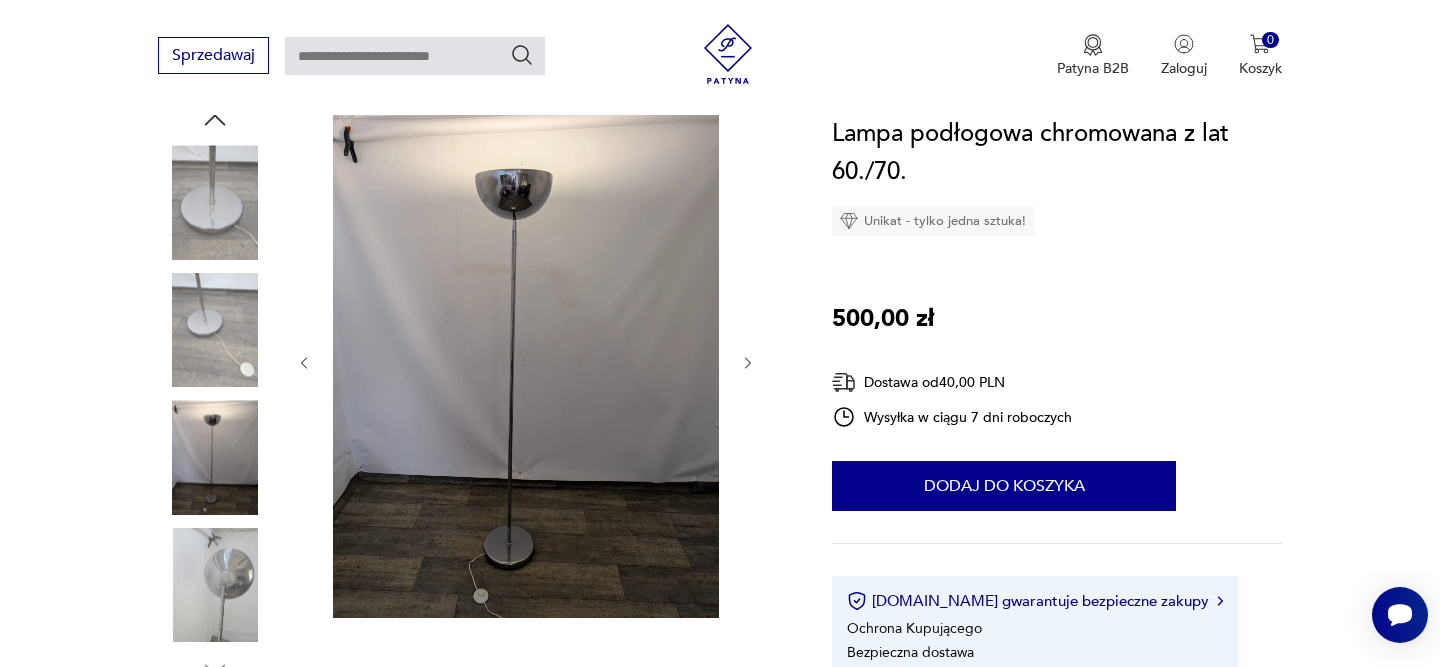 click at bounding box center (215, 585) 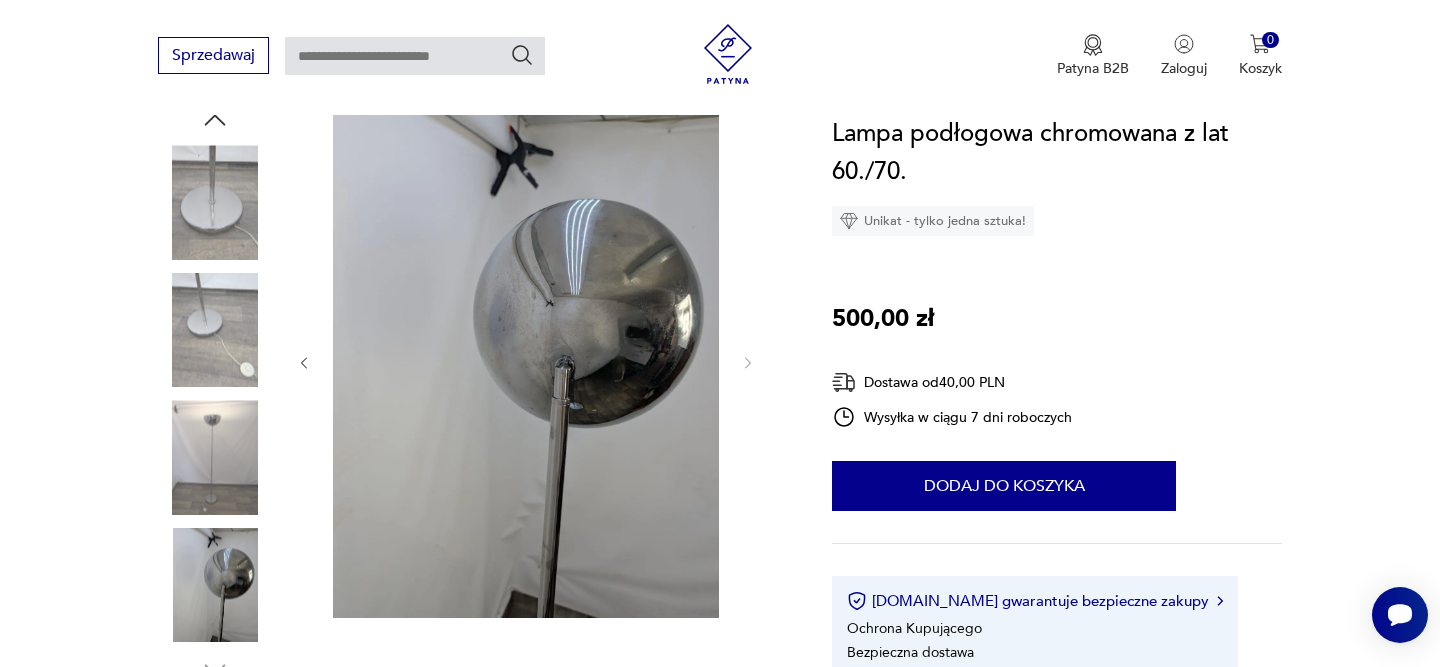click at bounding box center [215, 457] 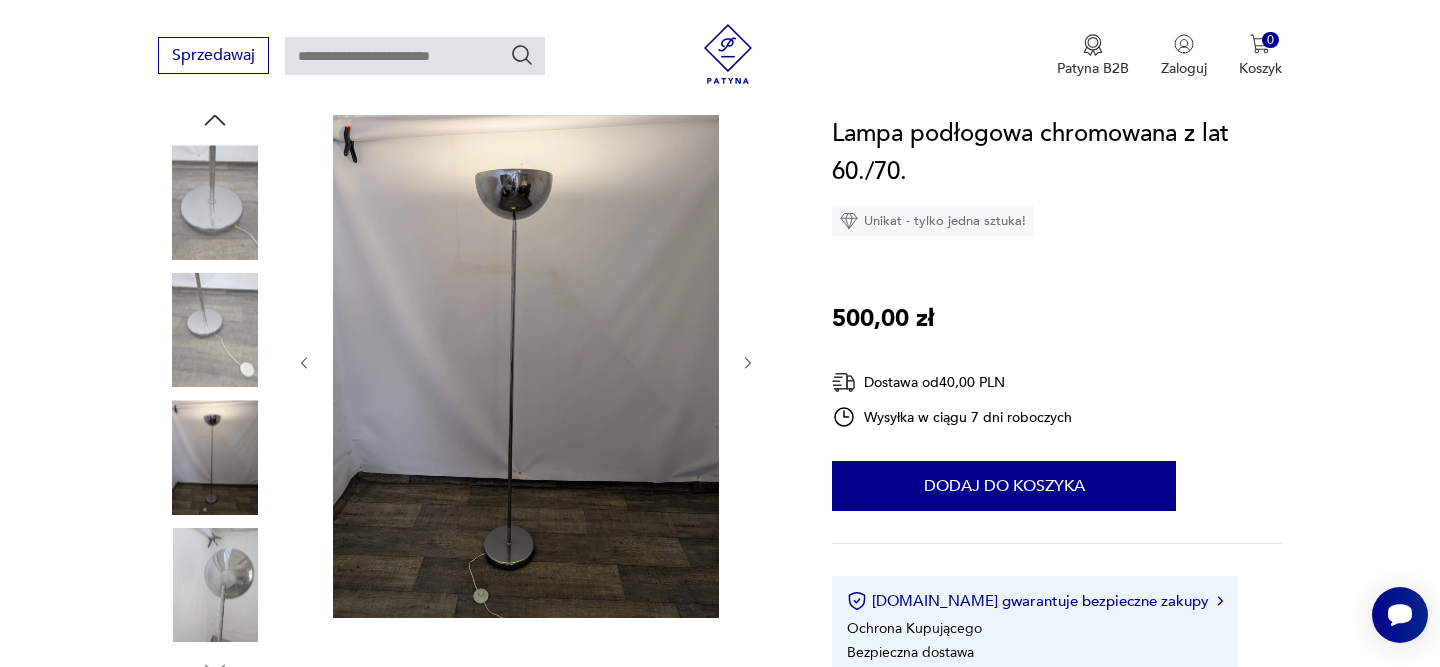 click at bounding box center (215, 330) 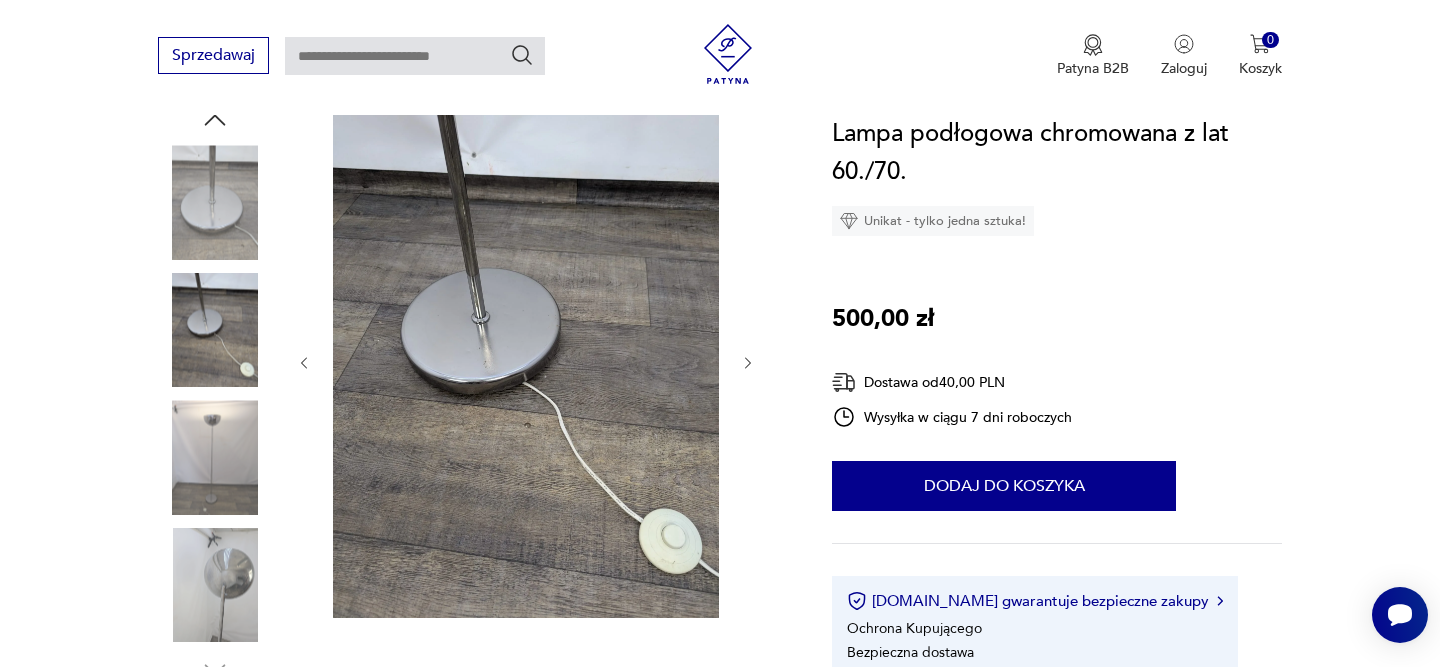 click at bounding box center [215, 202] 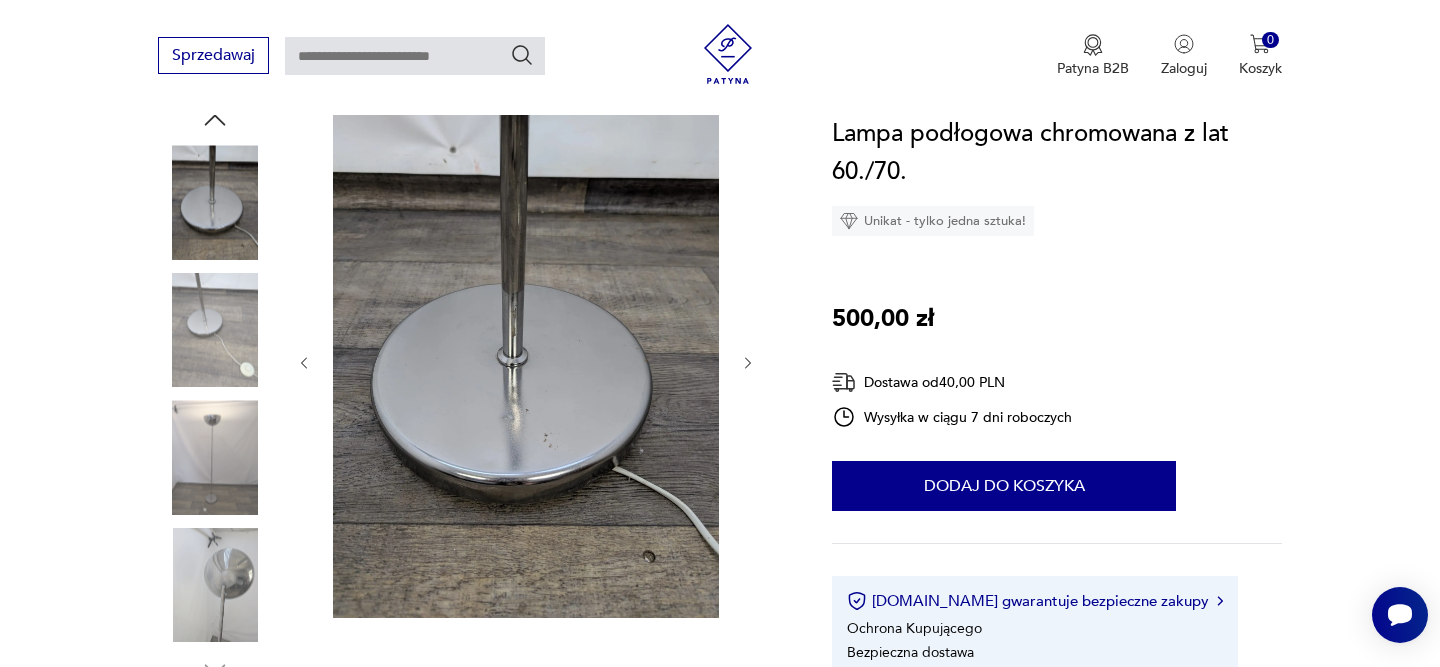 click 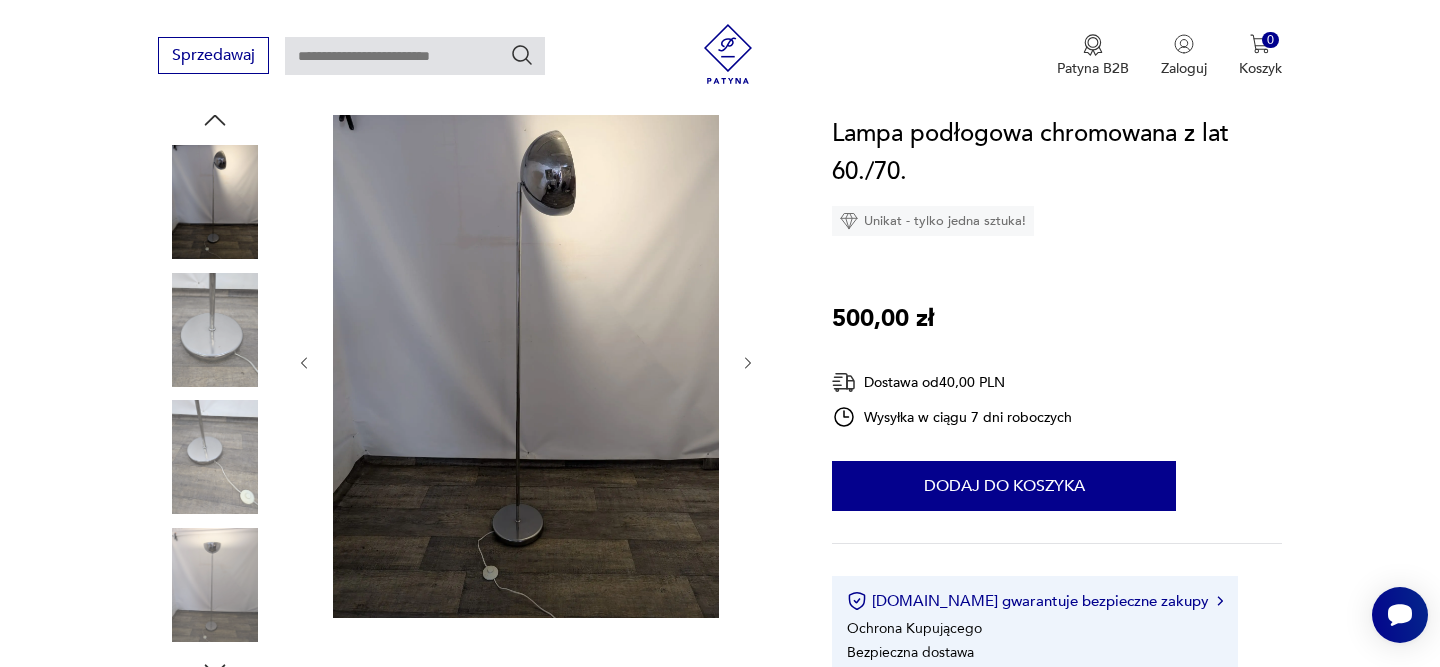 click 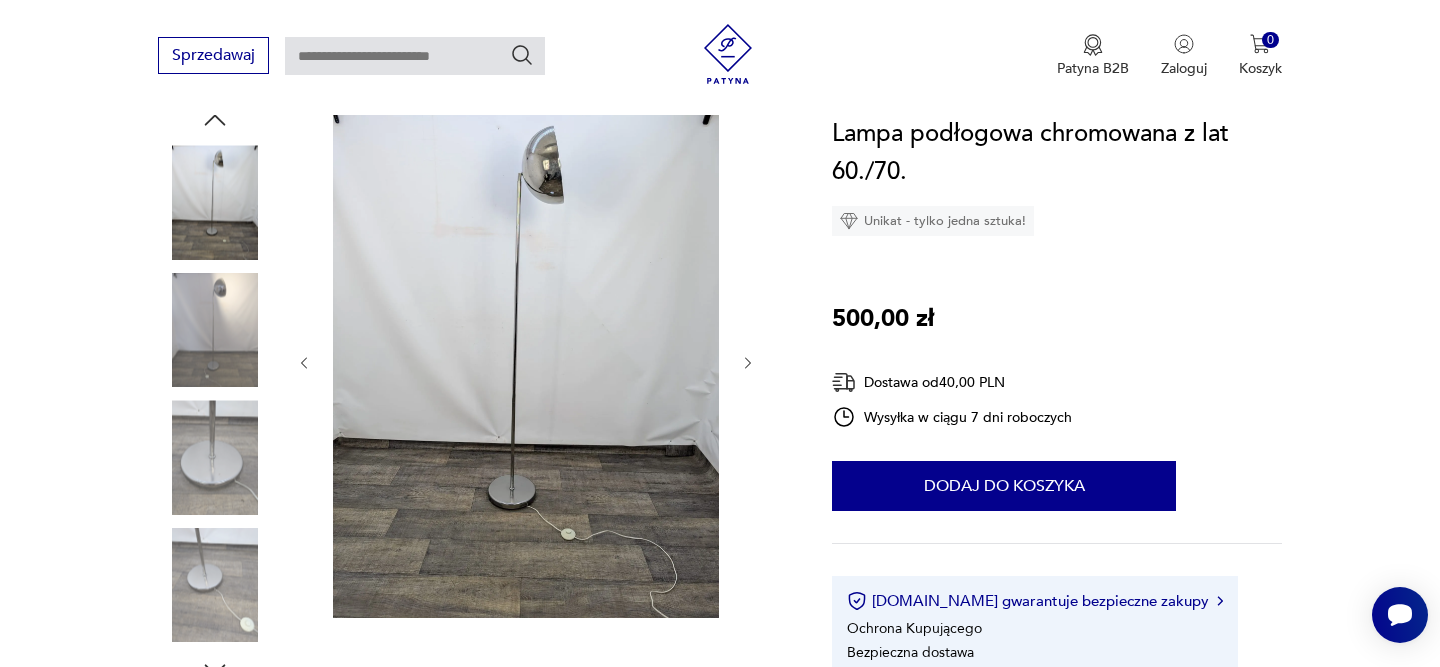 click at bounding box center (215, 330) 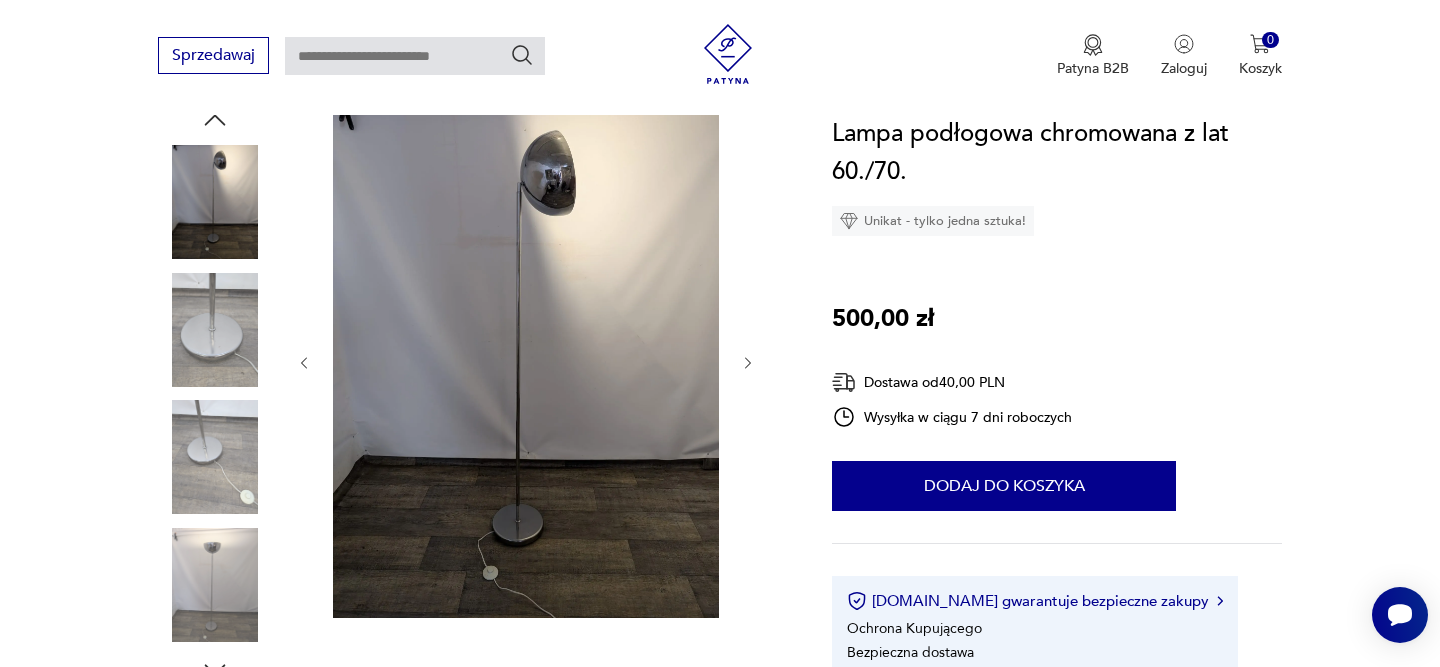 click 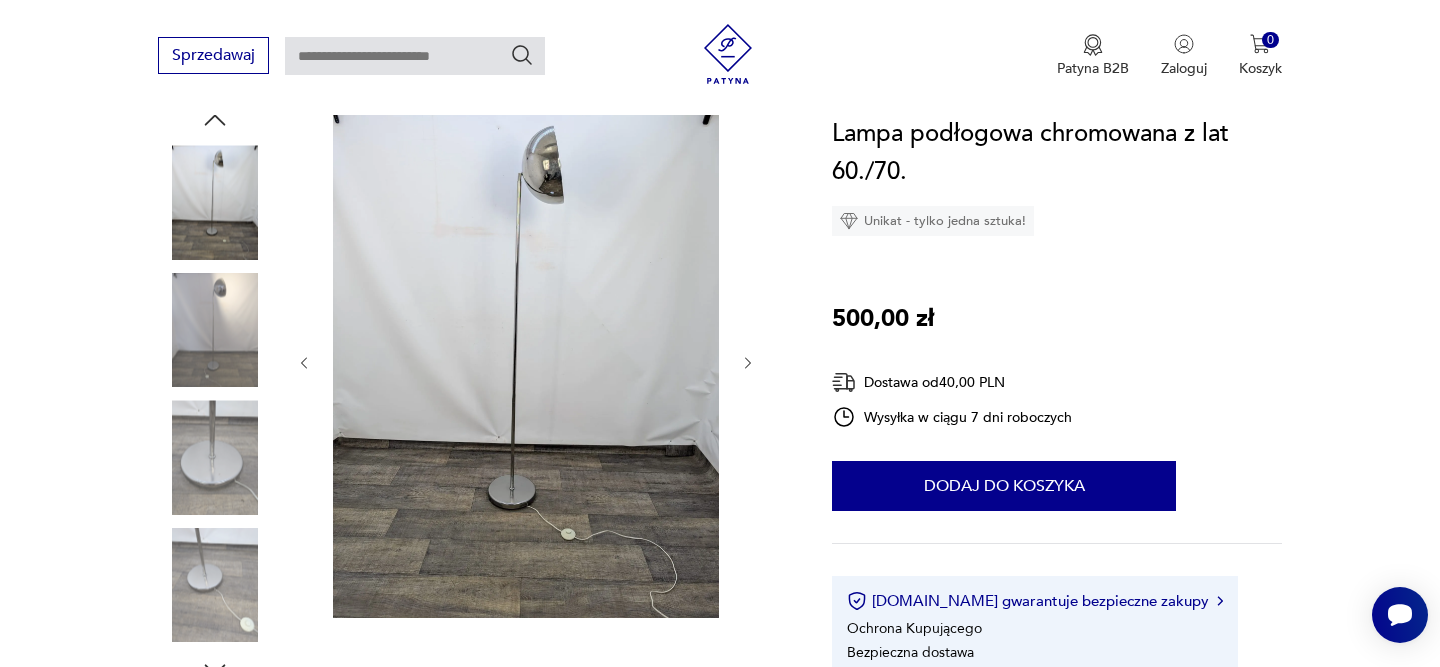 click 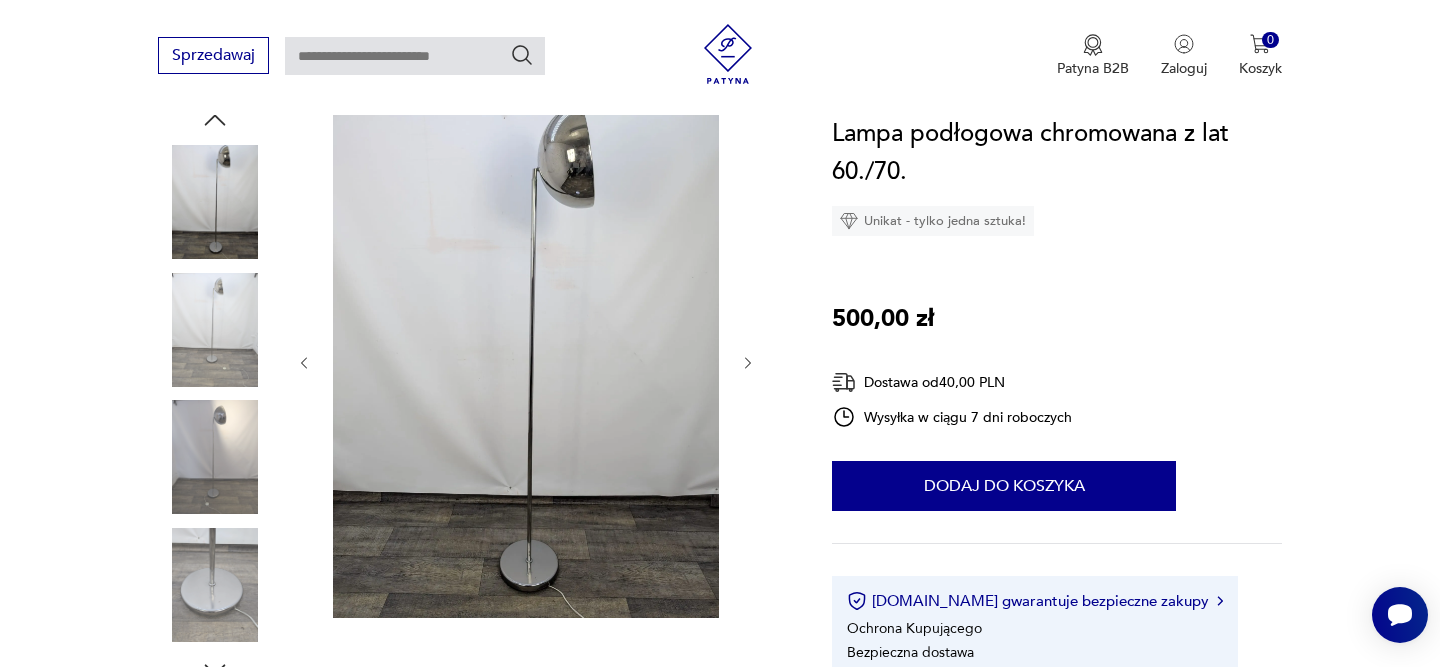 click 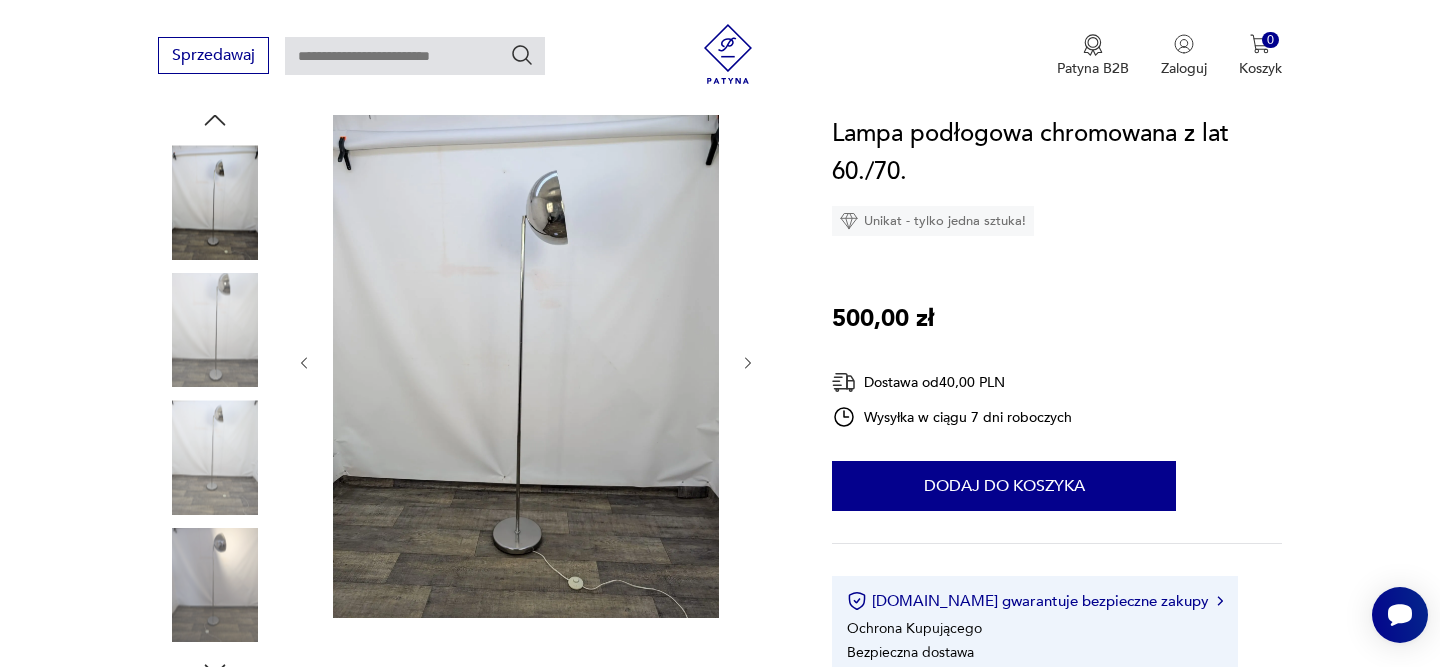 click 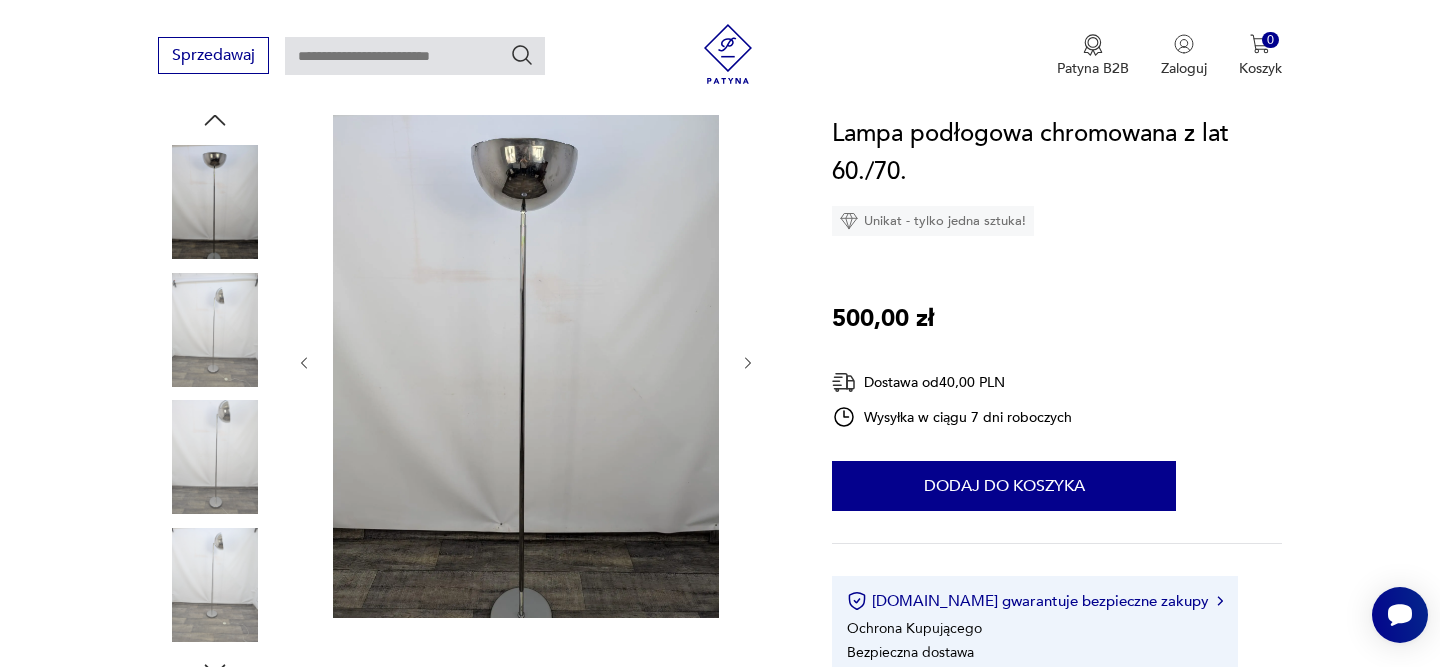 click 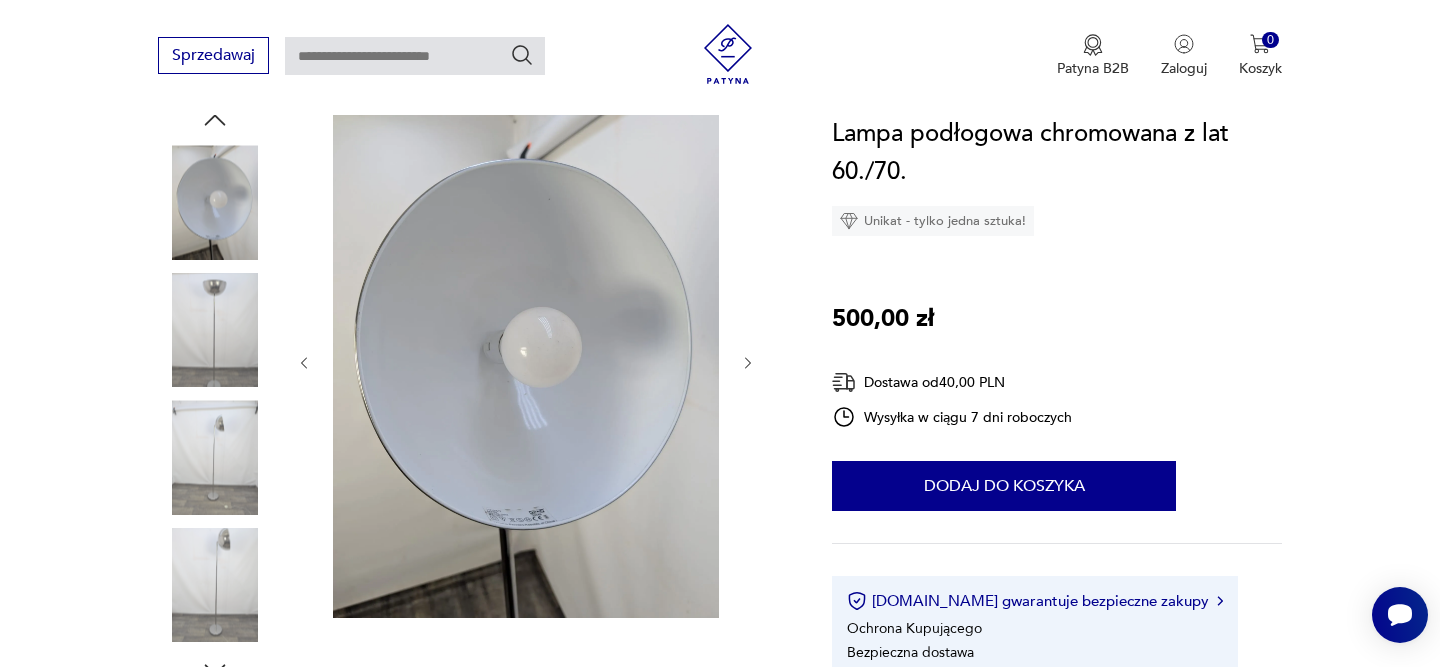 click 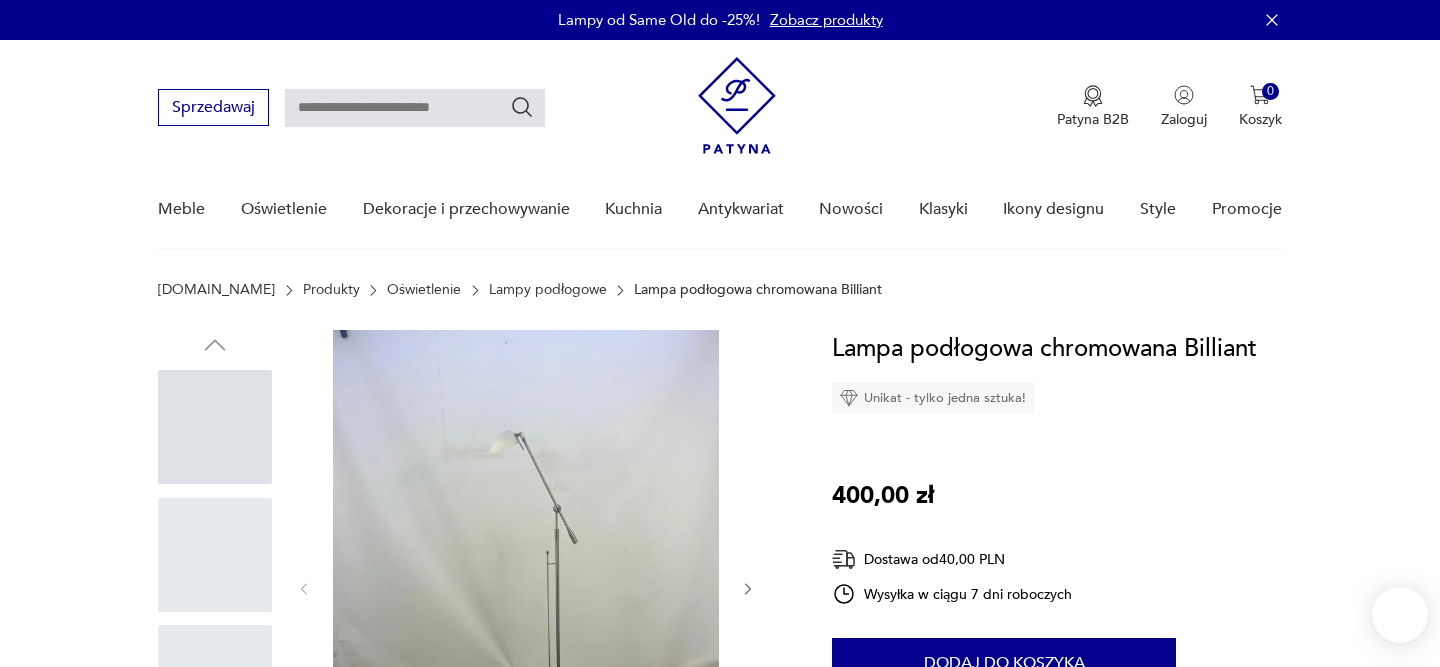 scroll, scrollTop: 0, scrollLeft: 0, axis: both 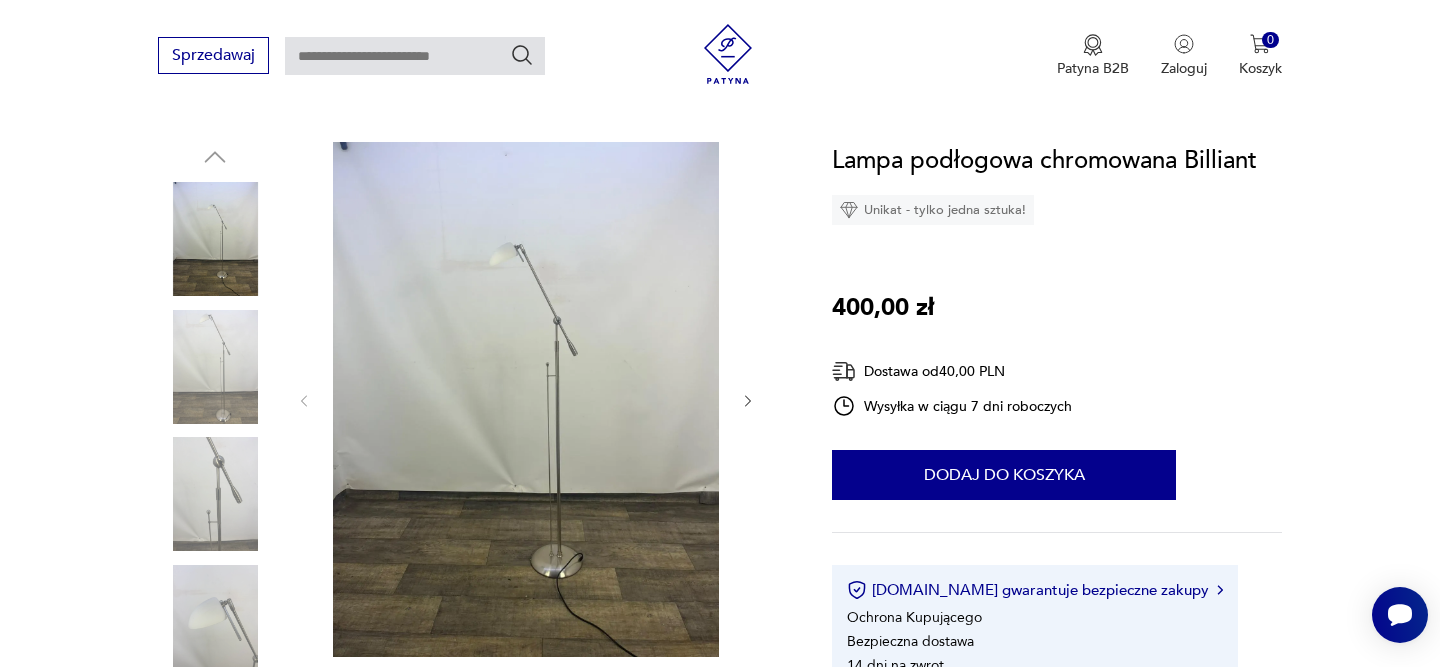 click 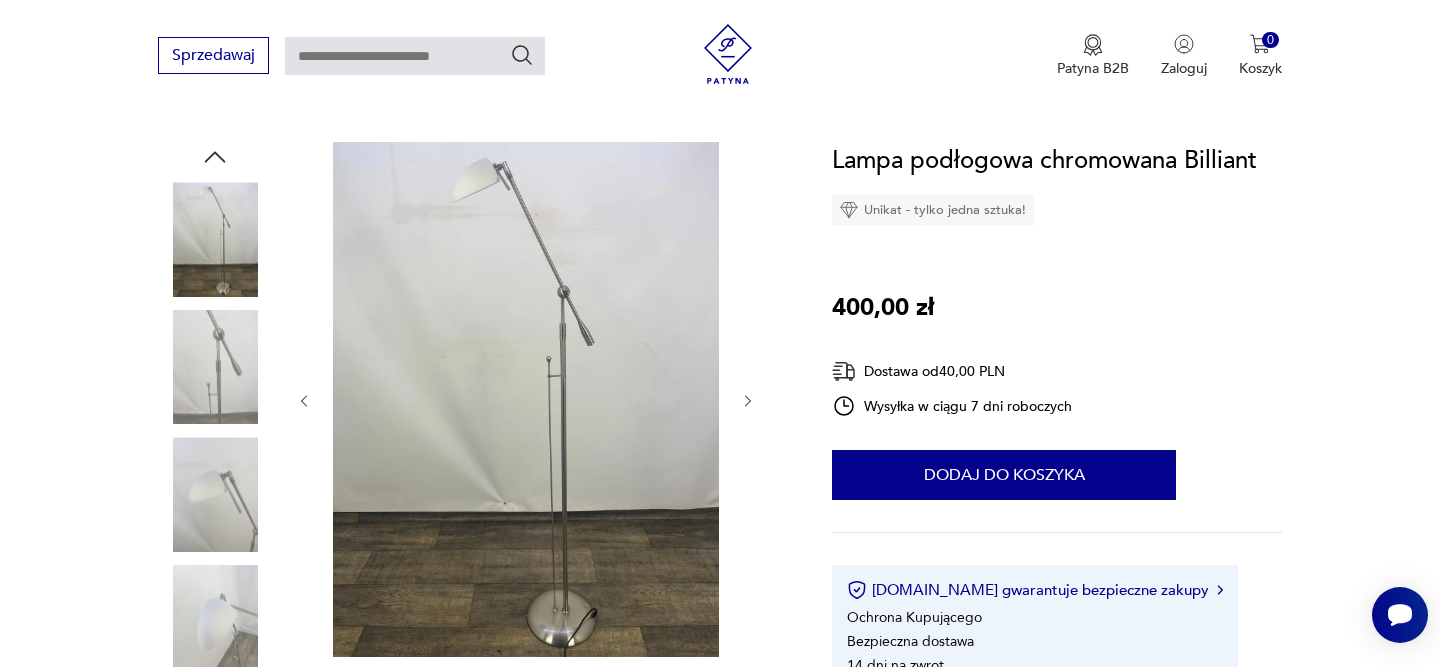 click 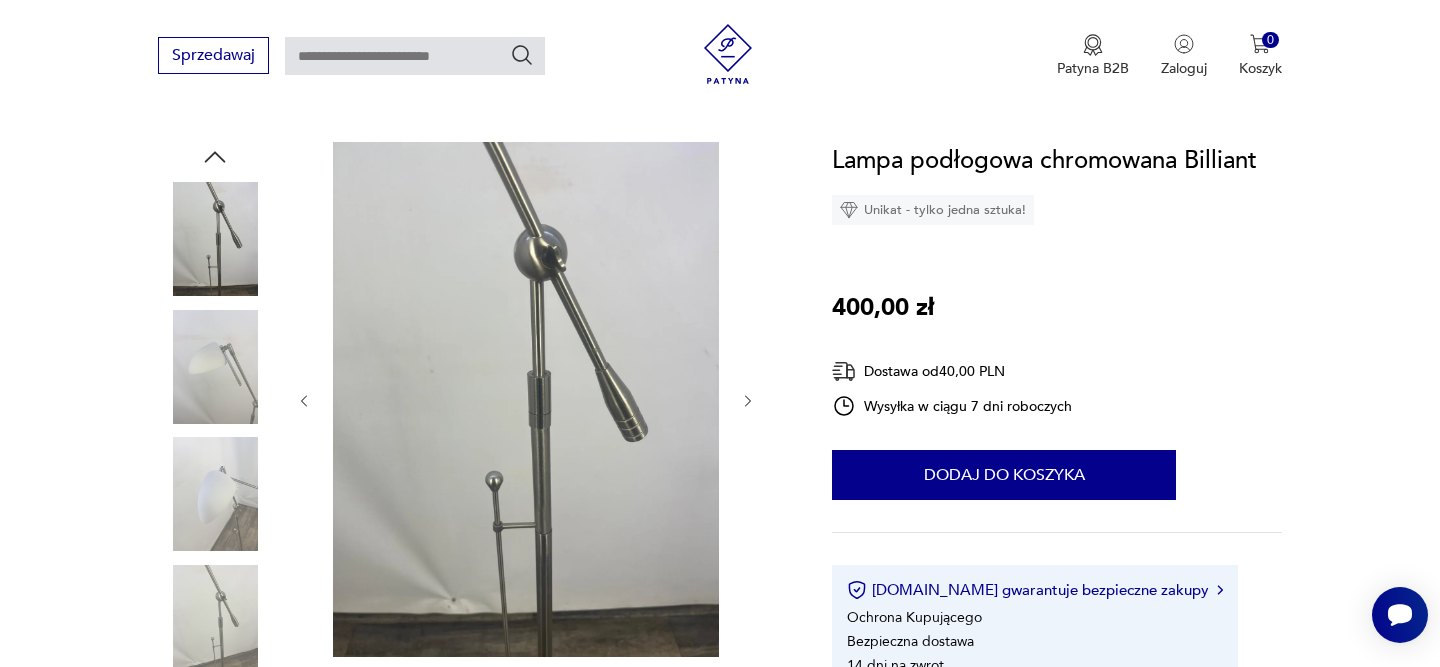 click 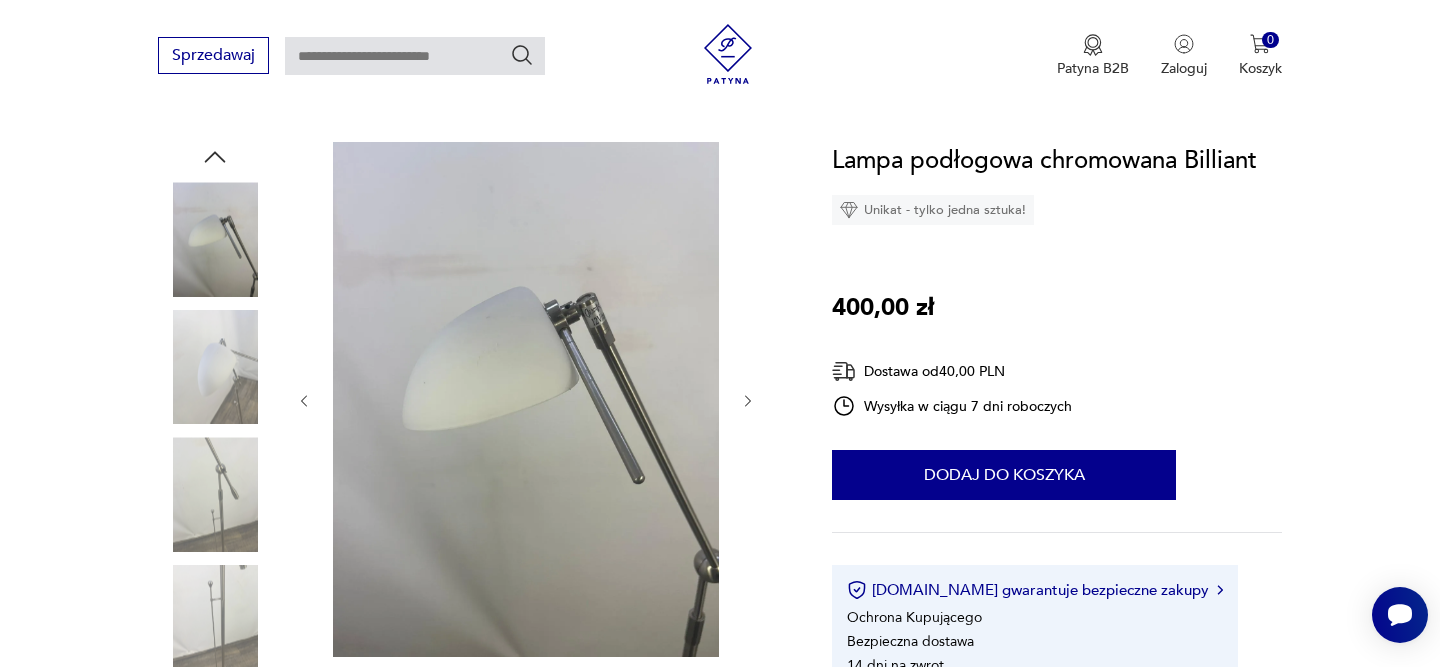 click 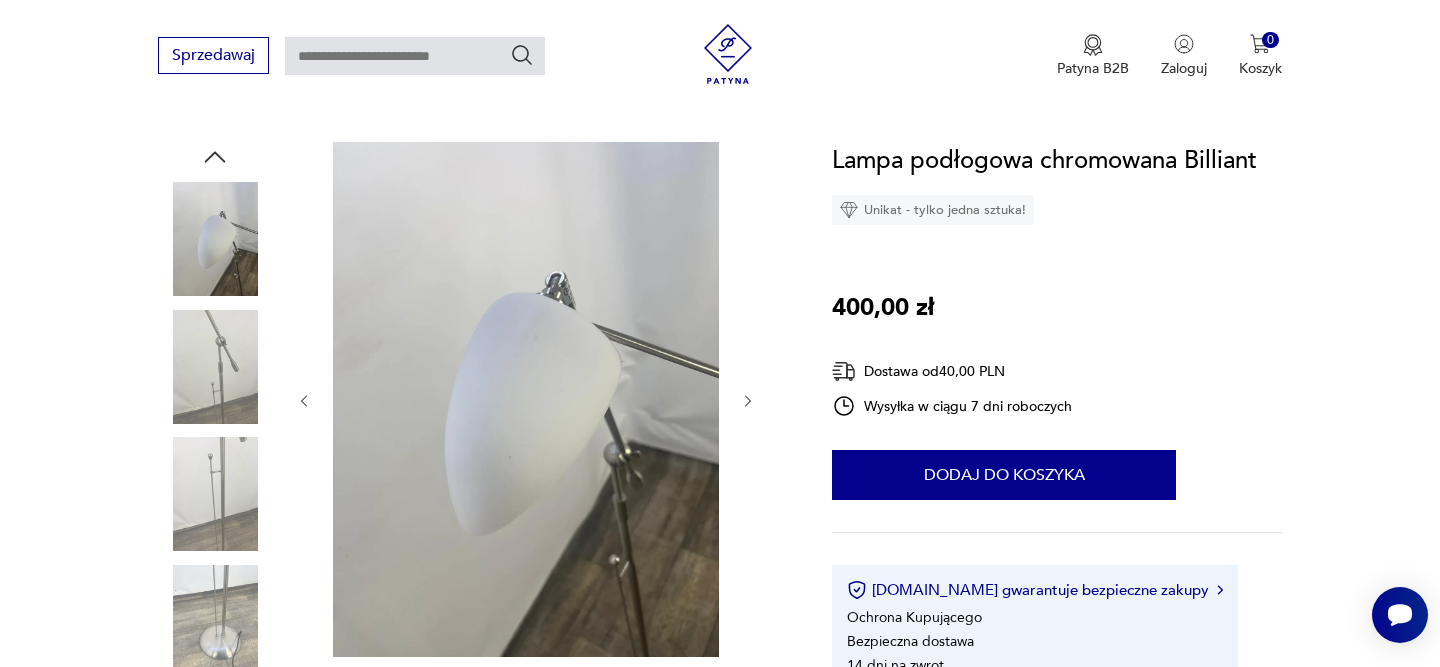 click 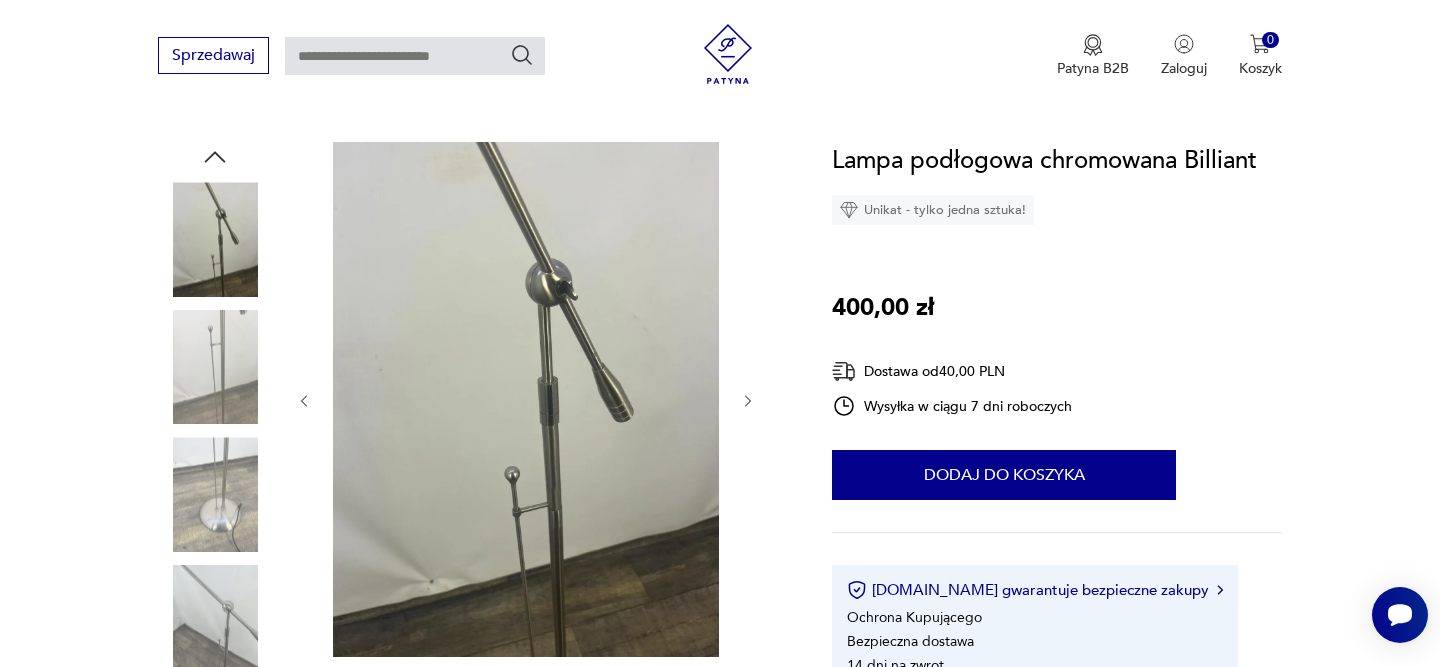click 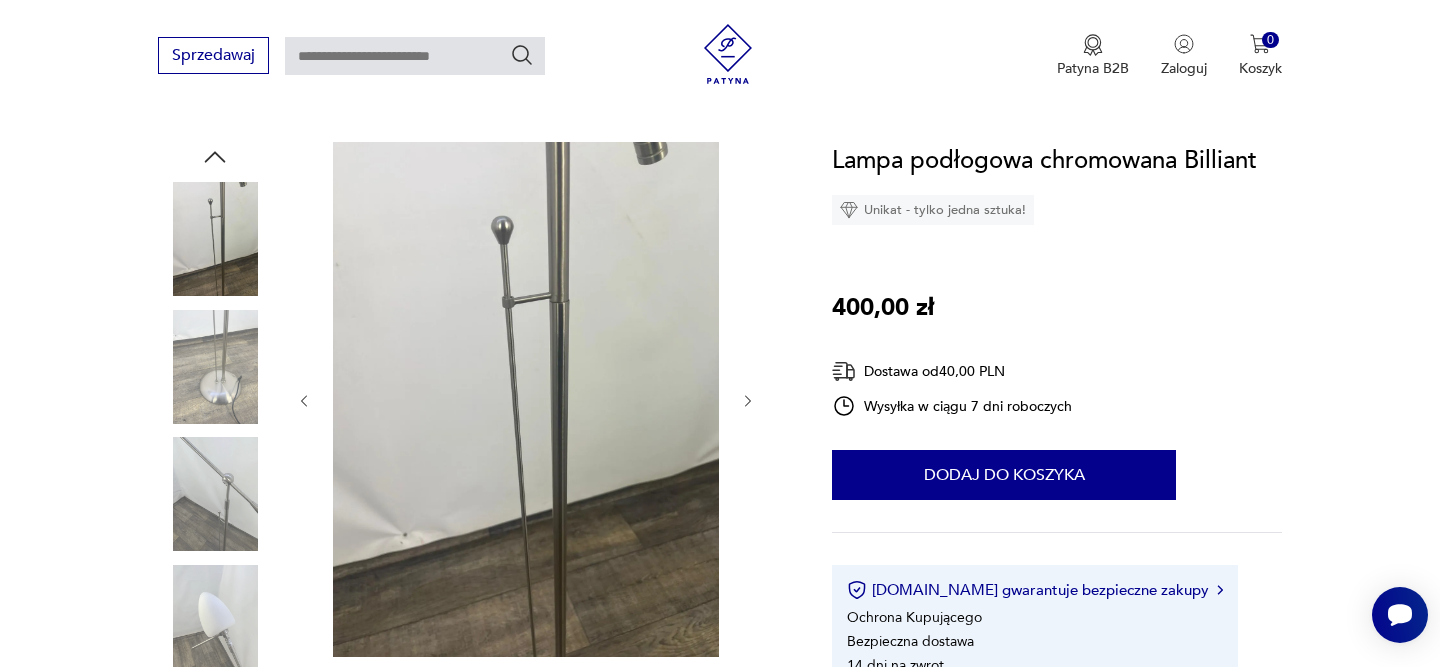 click 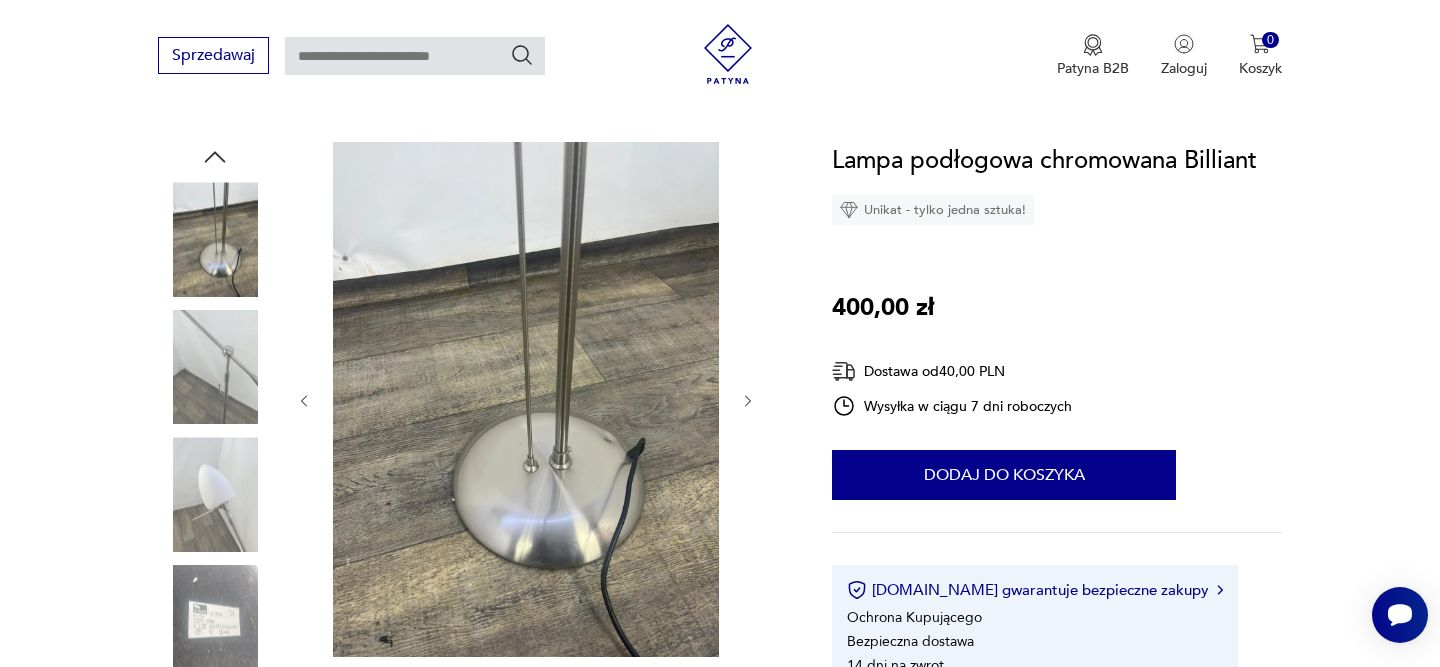 click 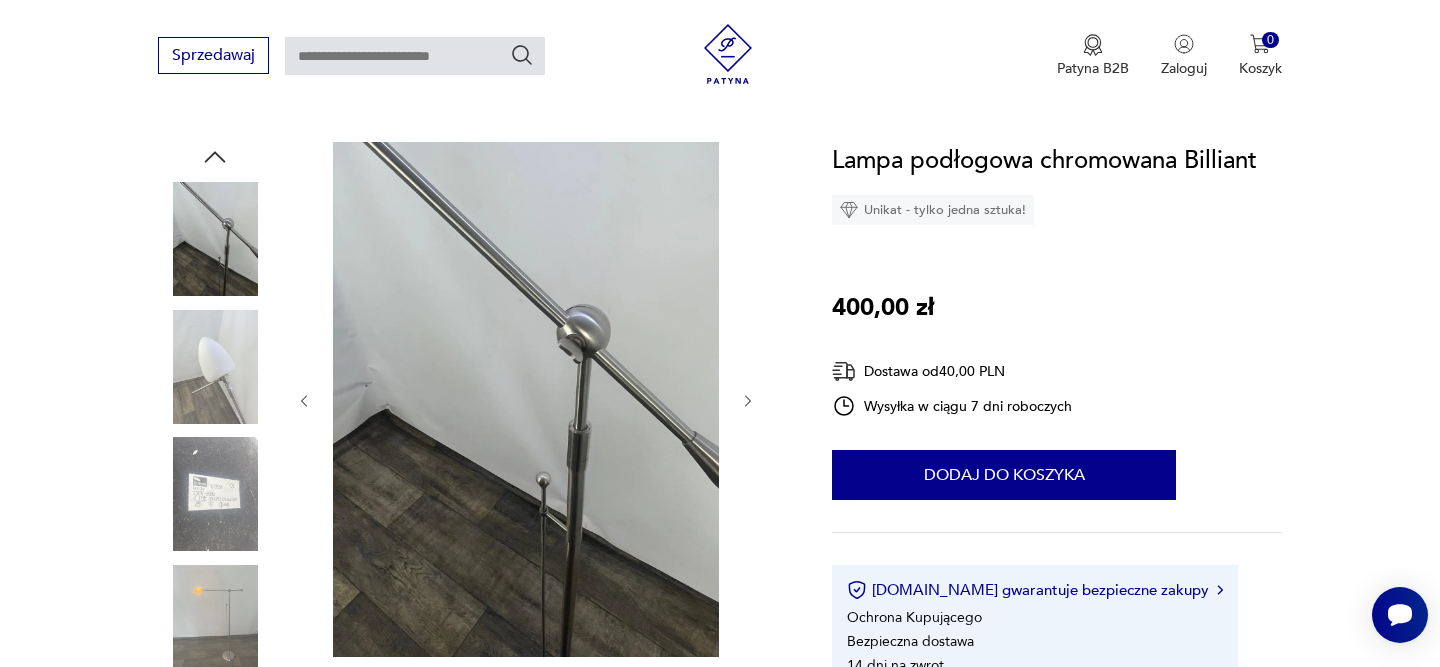 click 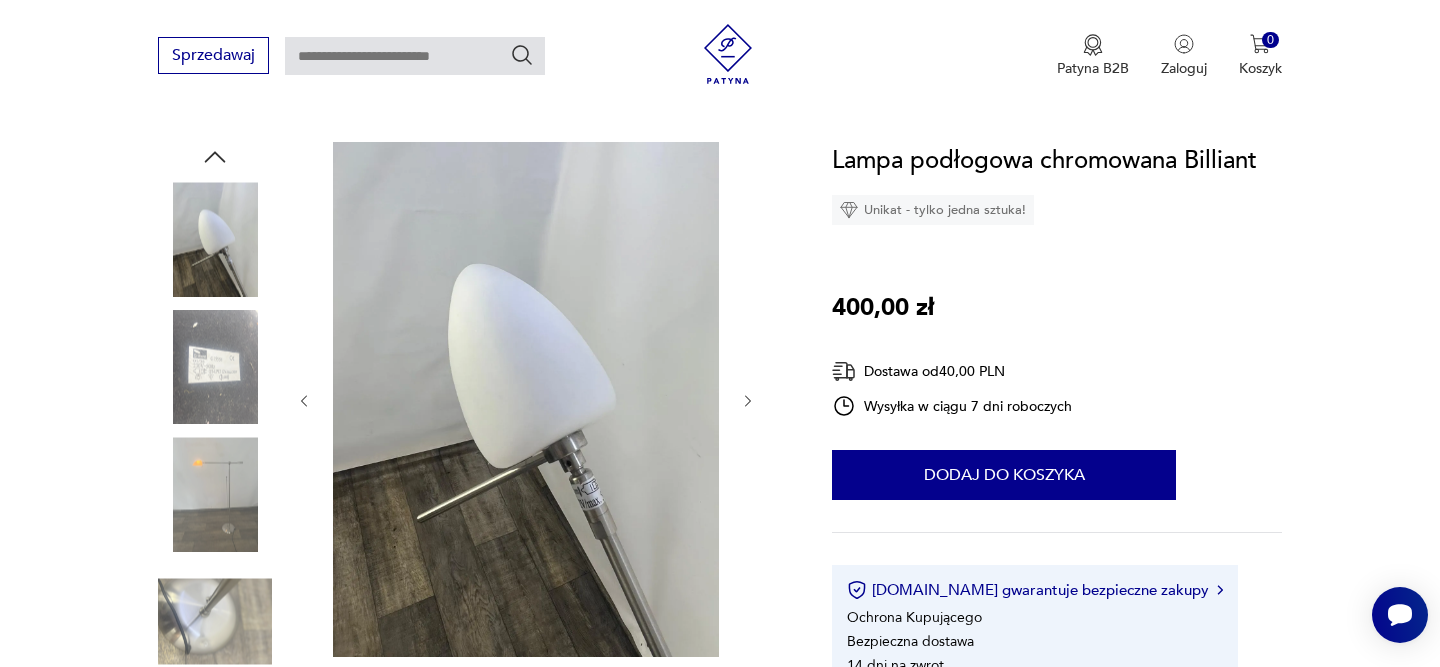 click 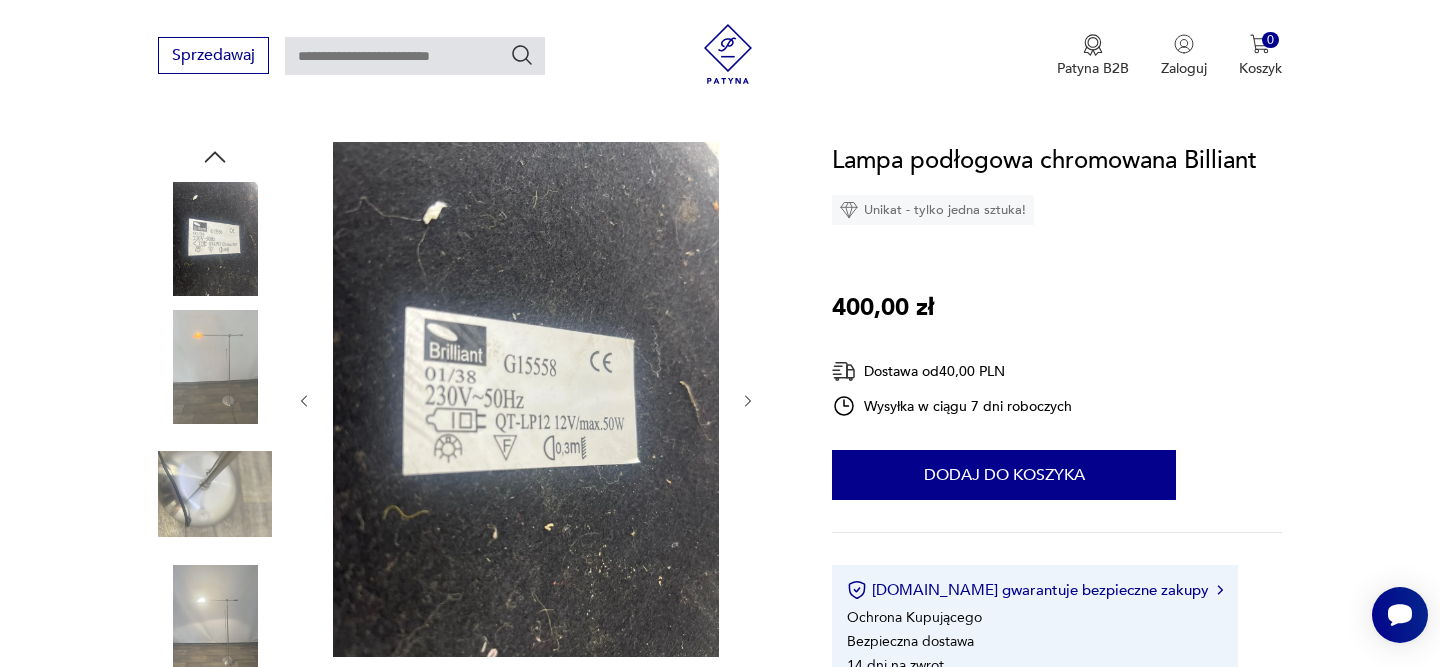 click 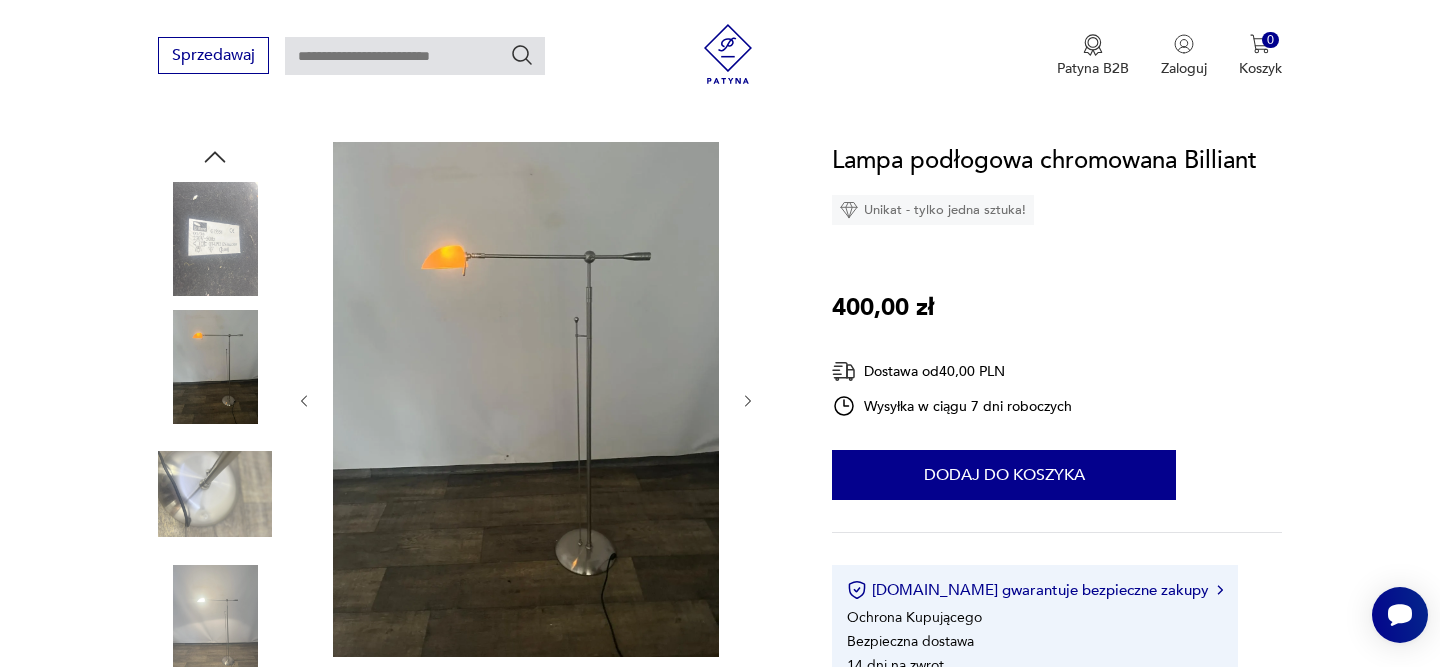 click 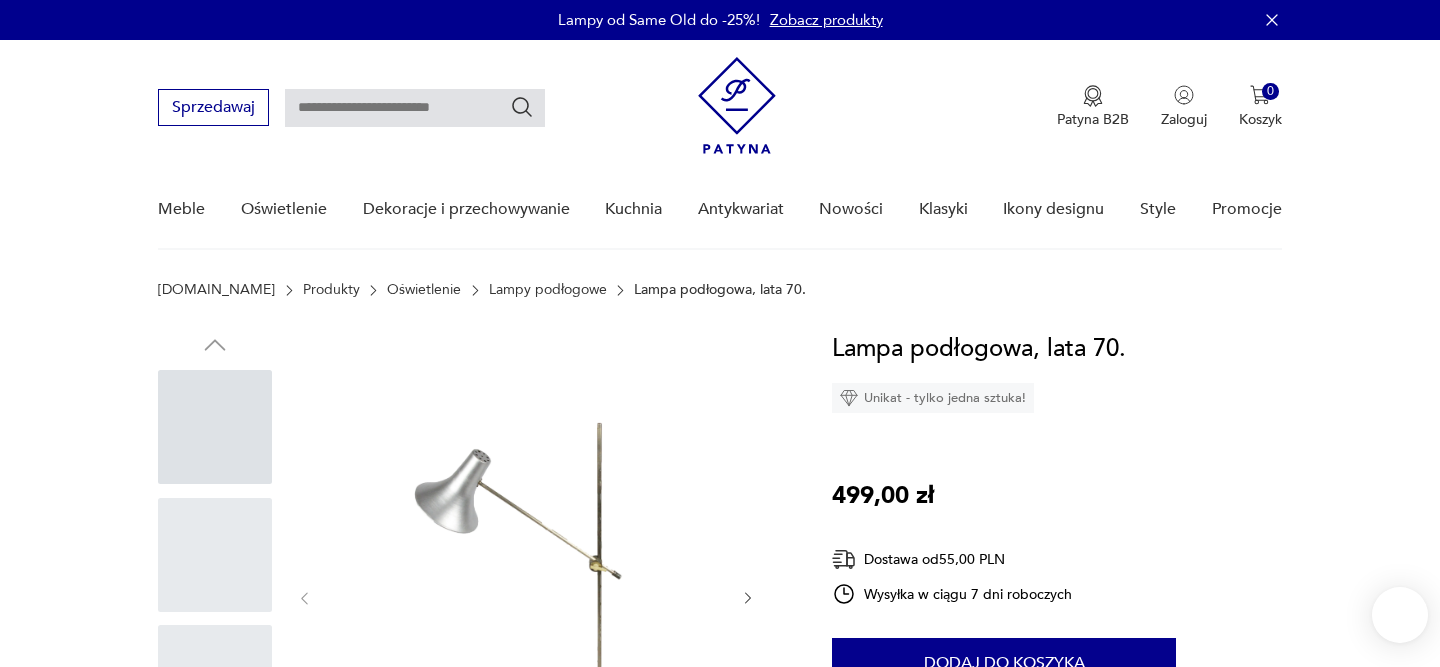 scroll, scrollTop: 0, scrollLeft: 0, axis: both 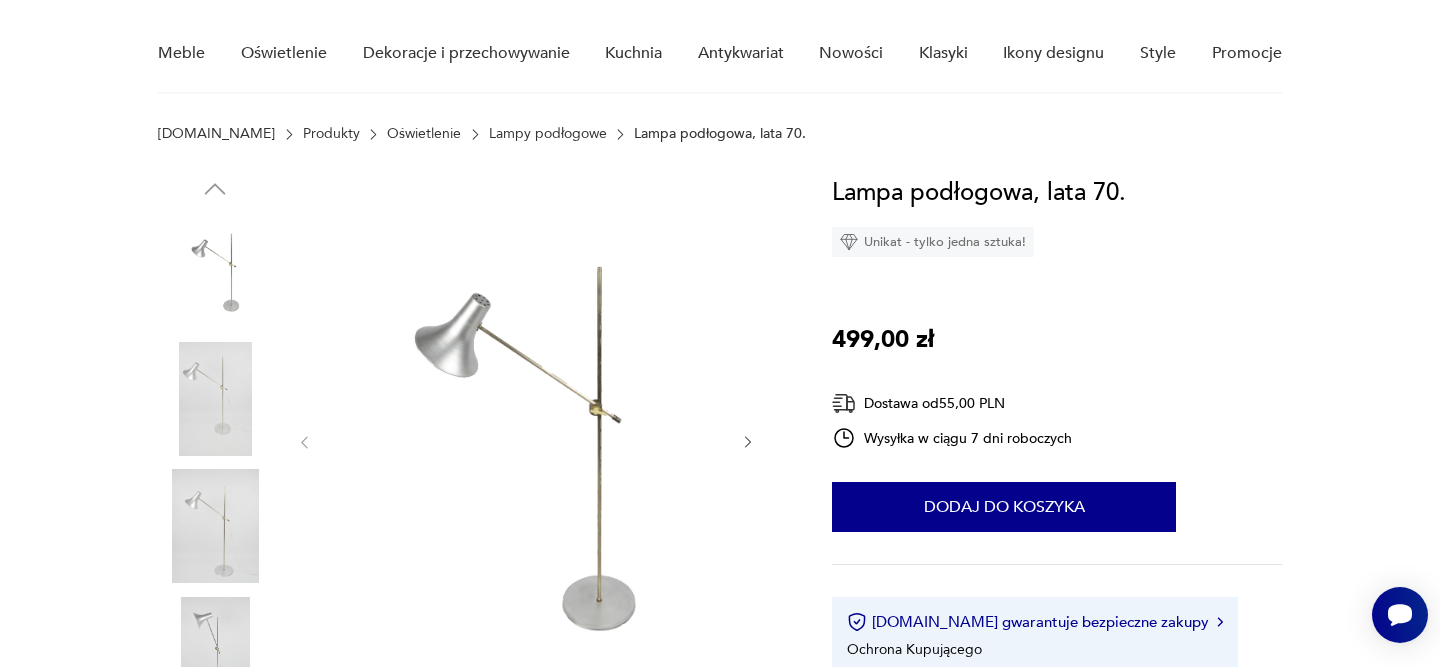 click 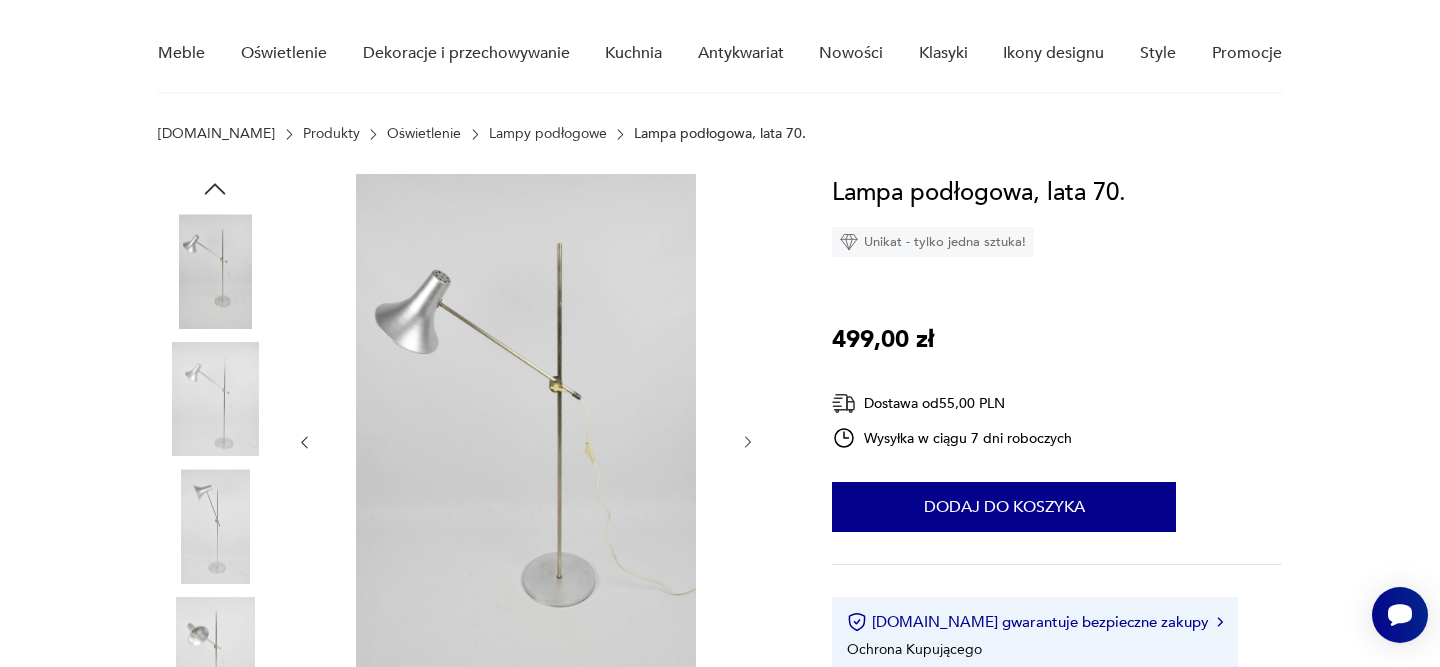 click 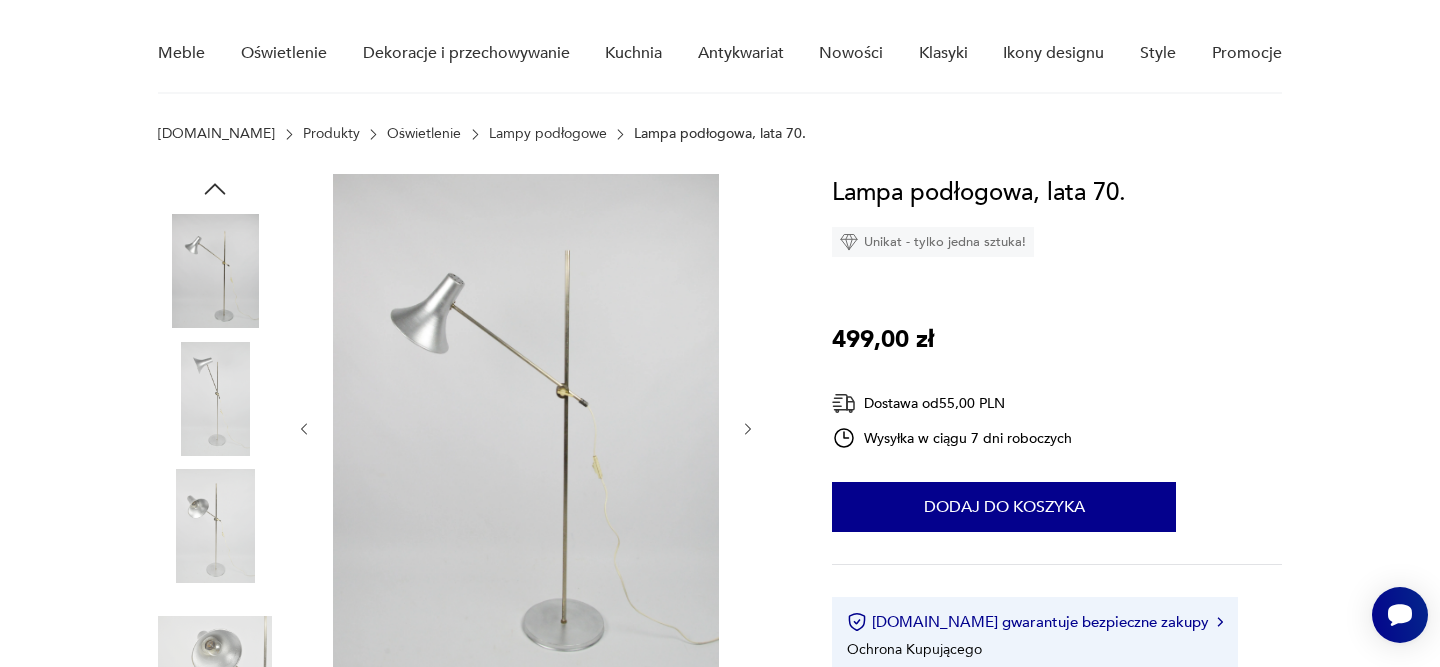 click 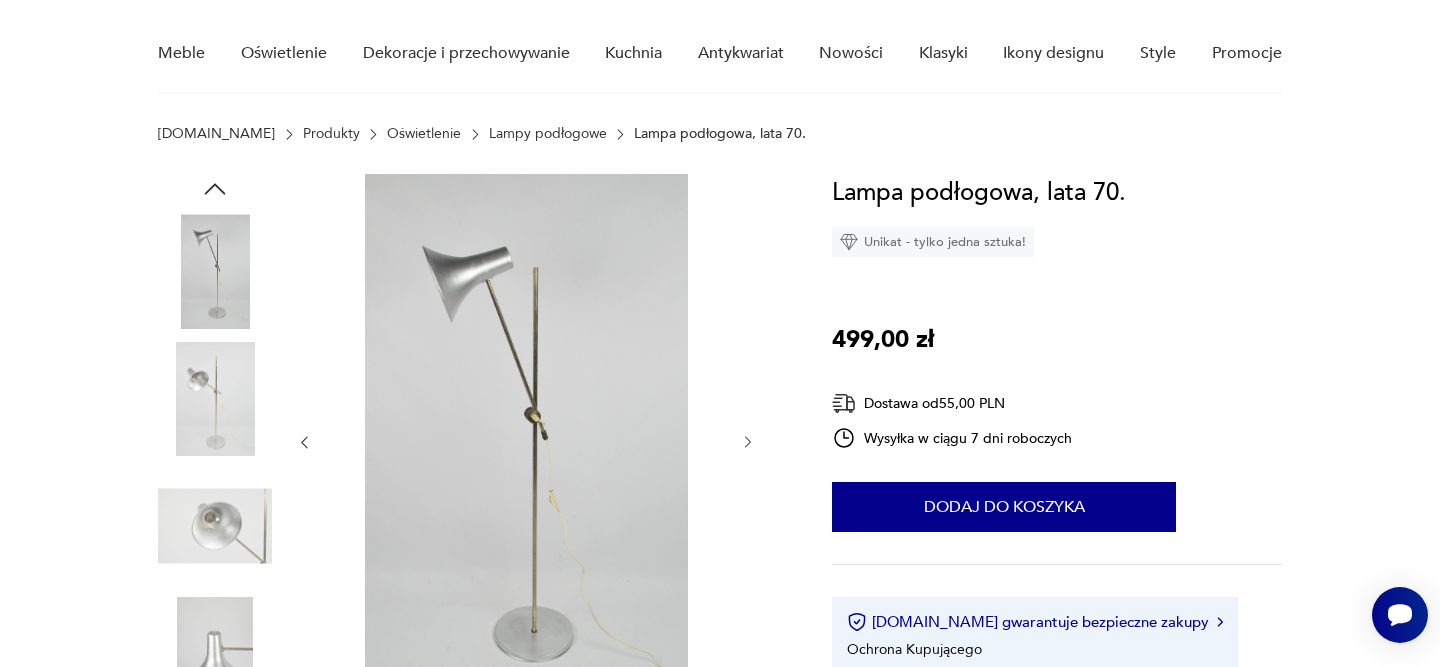 click 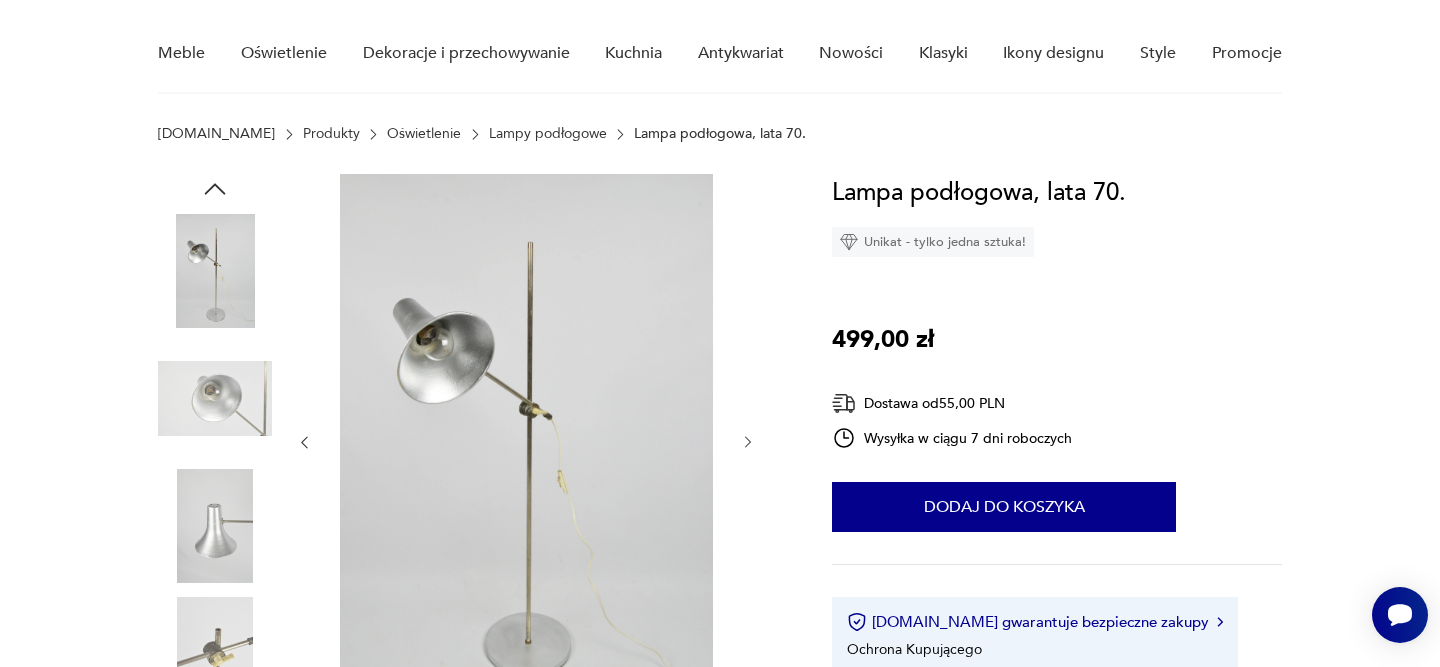 click 